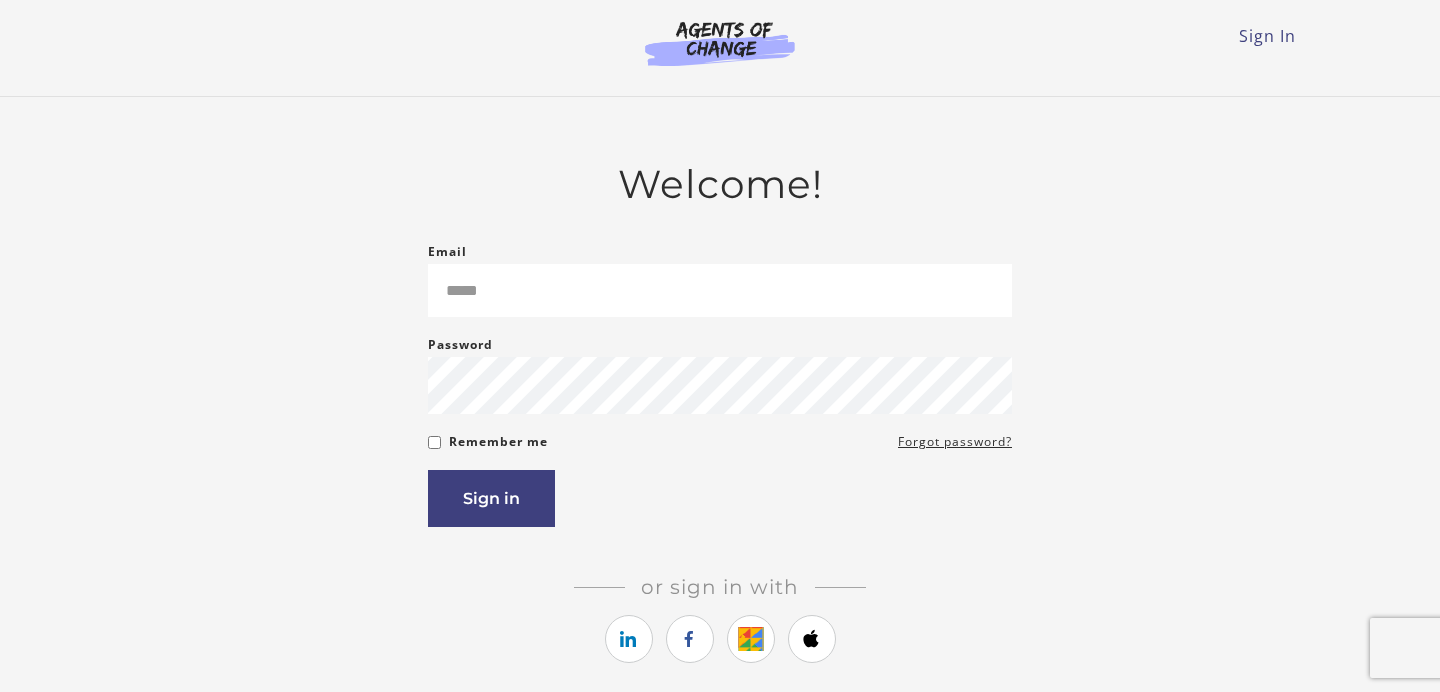 scroll, scrollTop: 0, scrollLeft: 0, axis: both 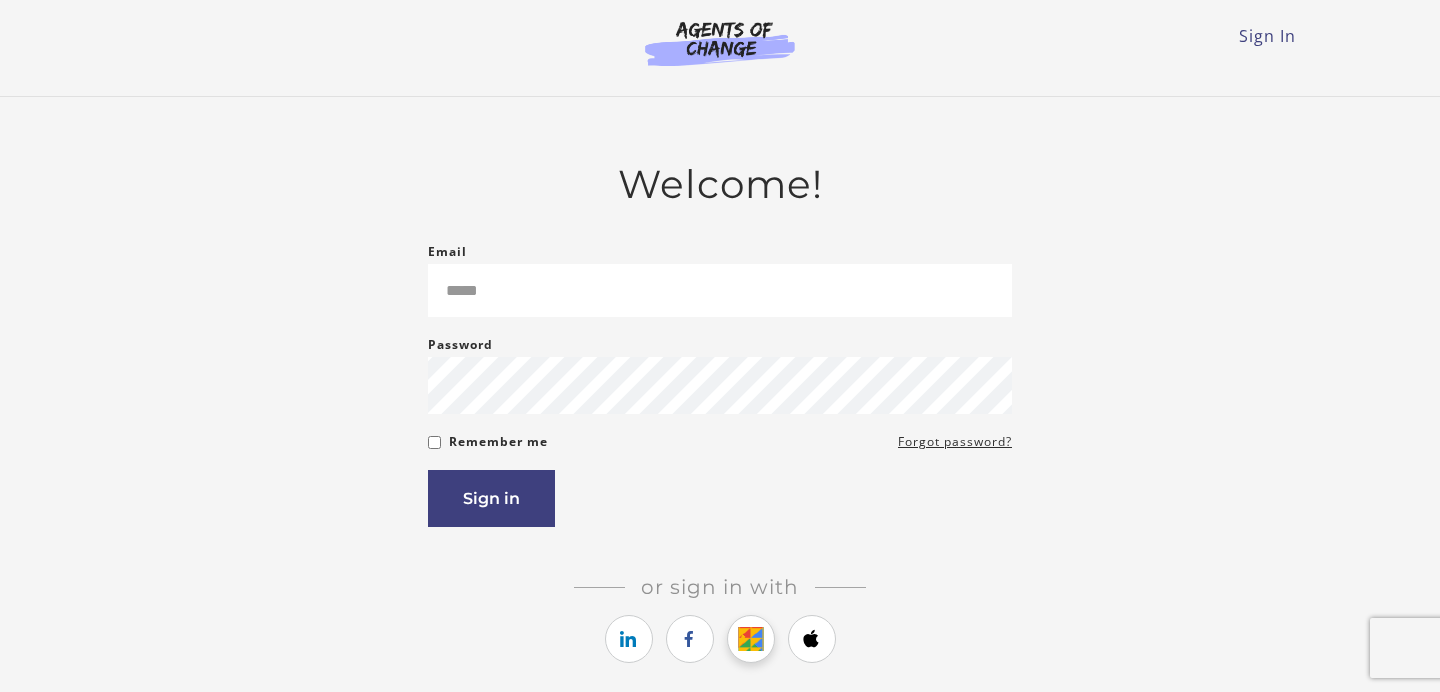 click at bounding box center [750, 639] 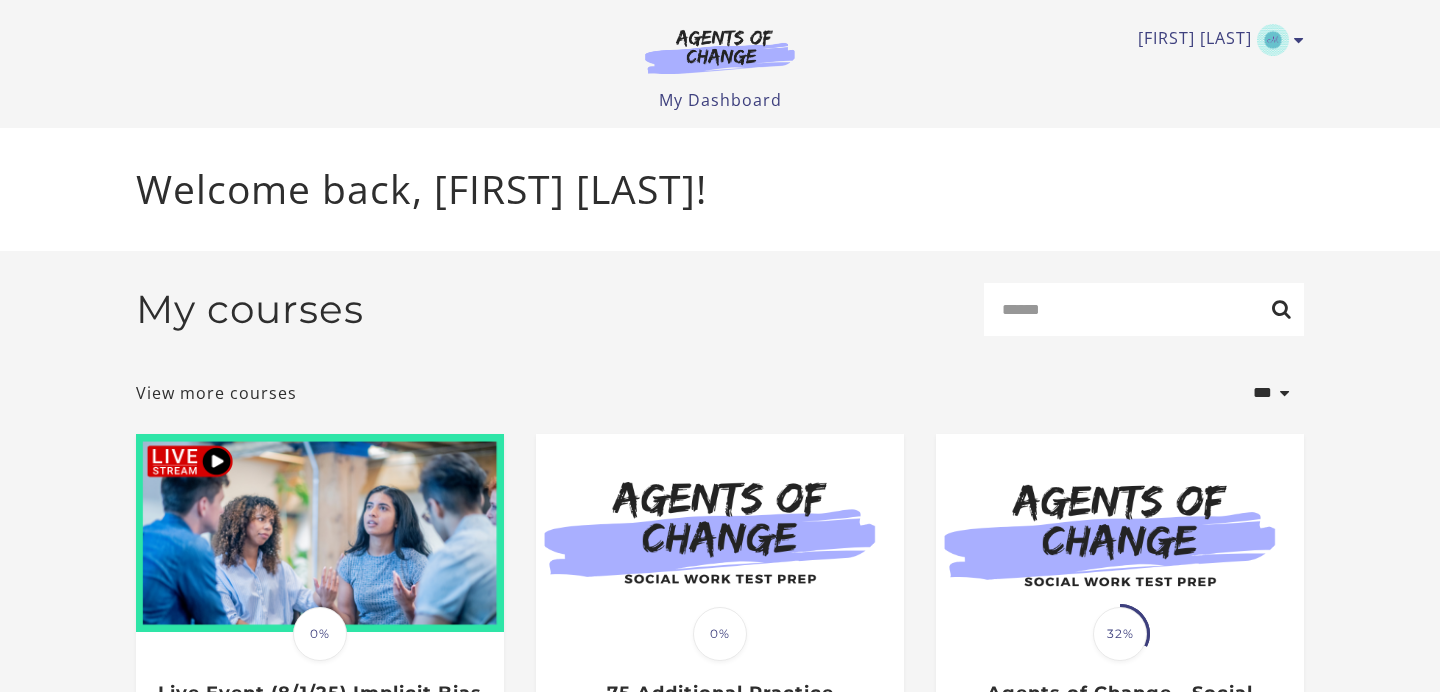 scroll, scrollTop: 0, scrollLeft: 0, axis: both 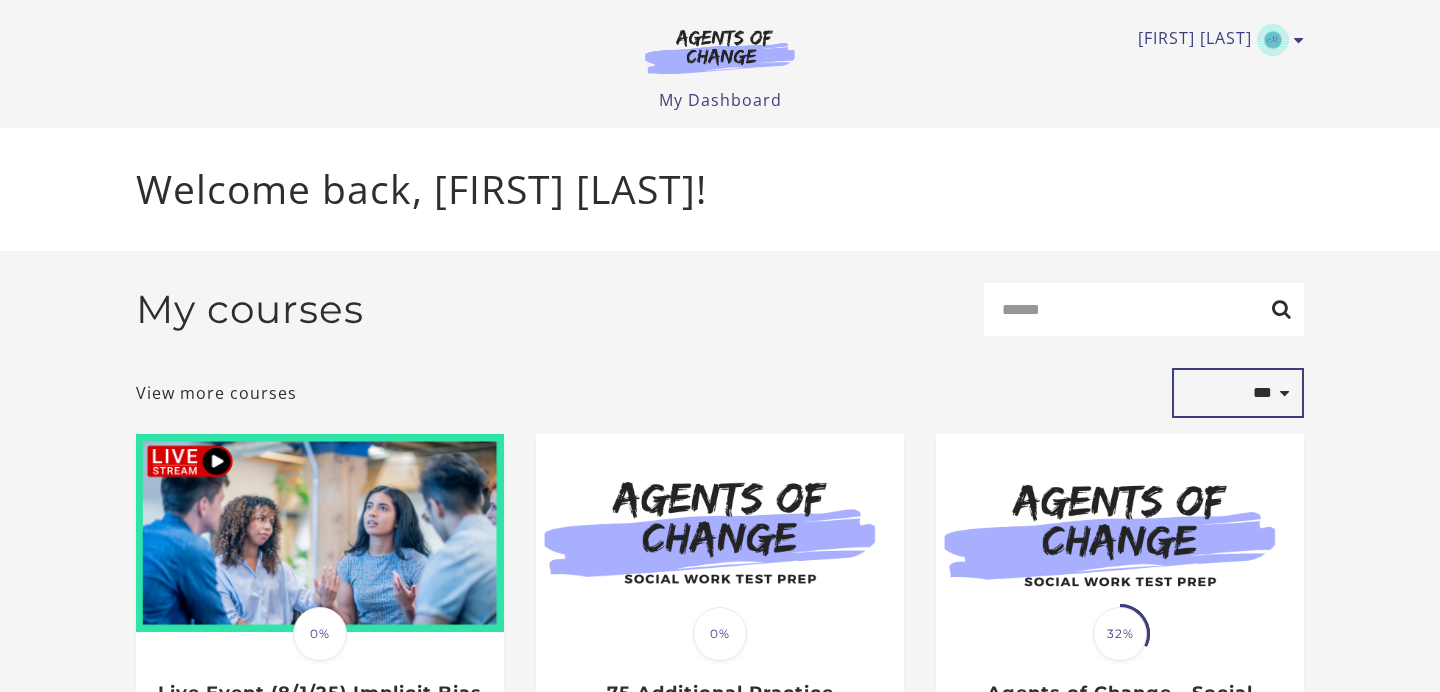 click on "**********" at bounding box center (1238, 393) 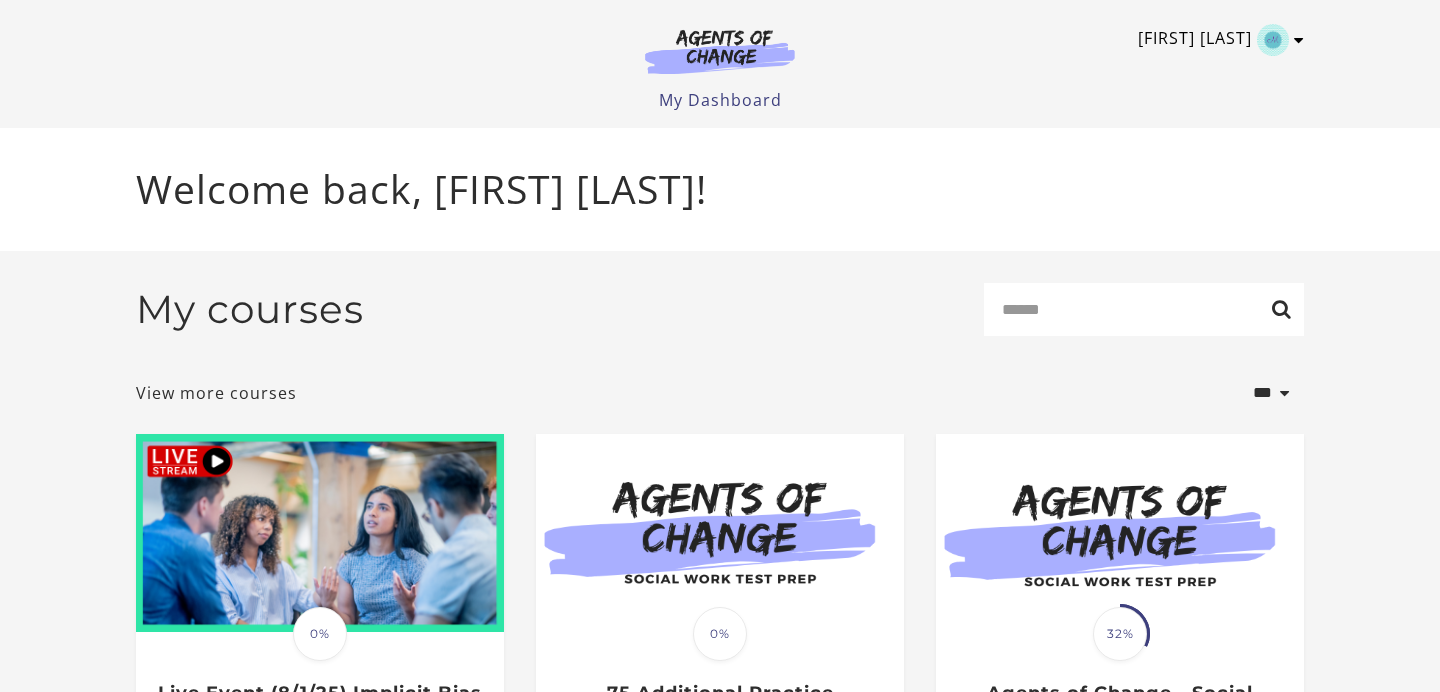 click at bounding box center (1299, 40) 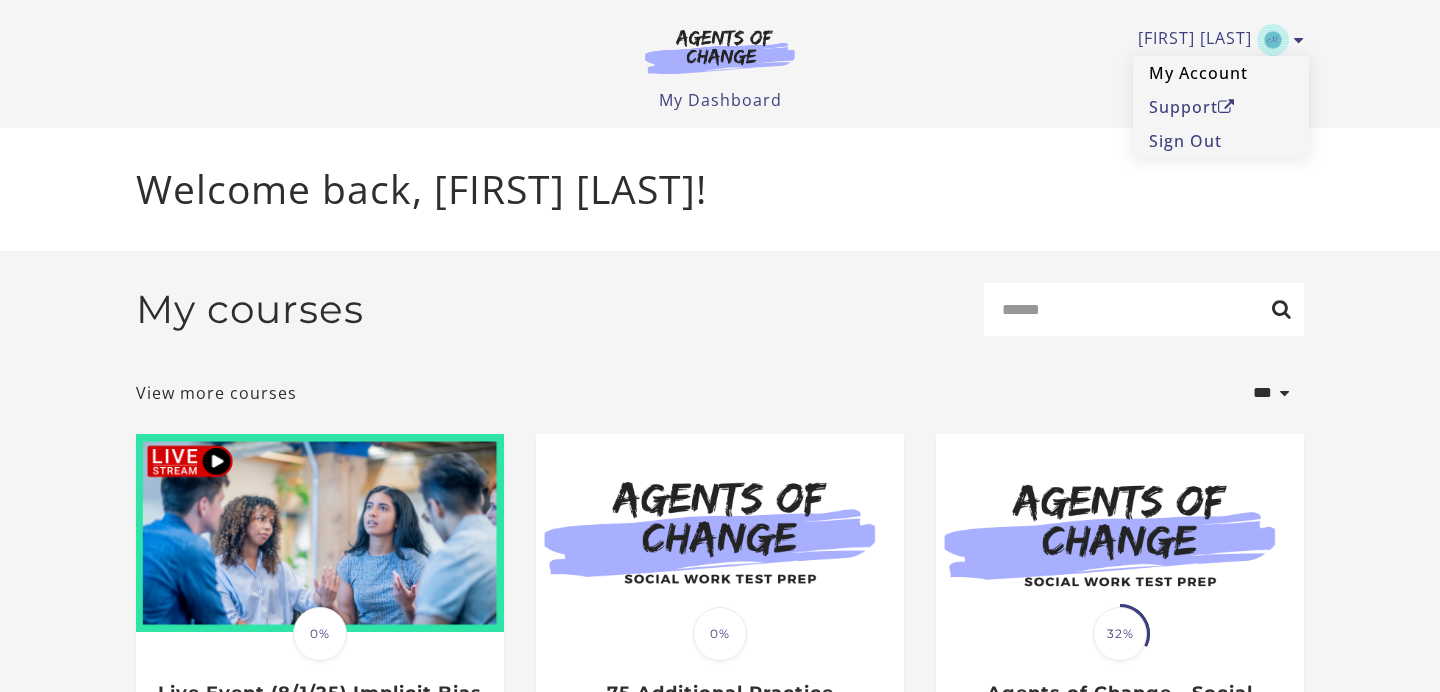 click on "My Account" at bounding box center [1221, 73] 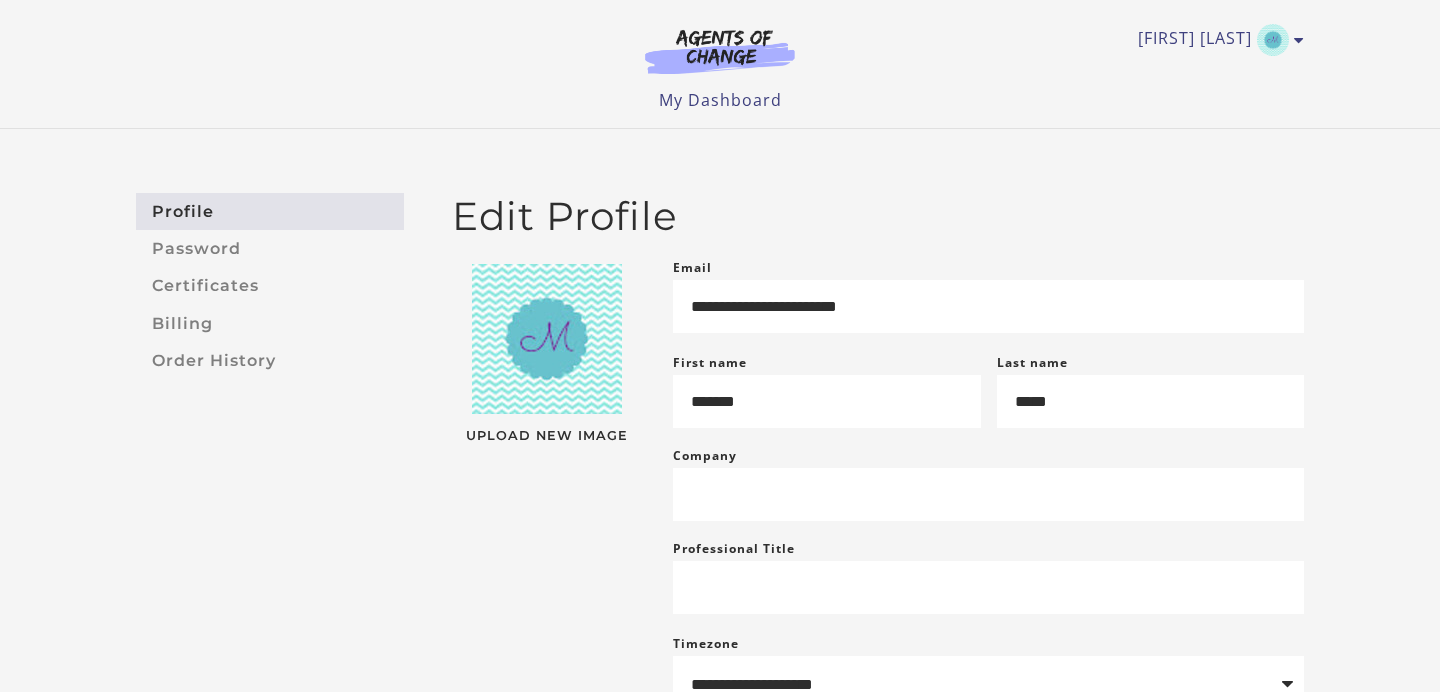 scroll, scrollTop: 419, scrollLeft: 0, axis: vertical 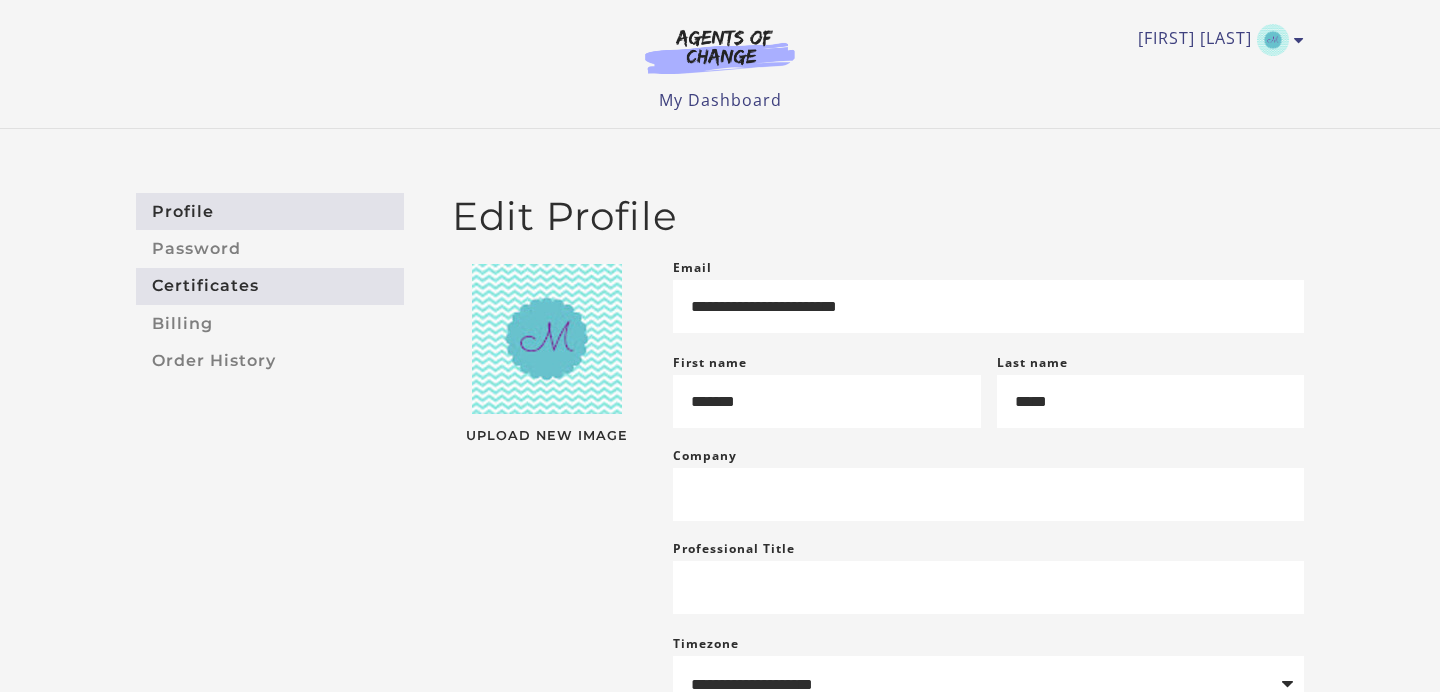 click on "Certificates" at bounding box center (270, 286) 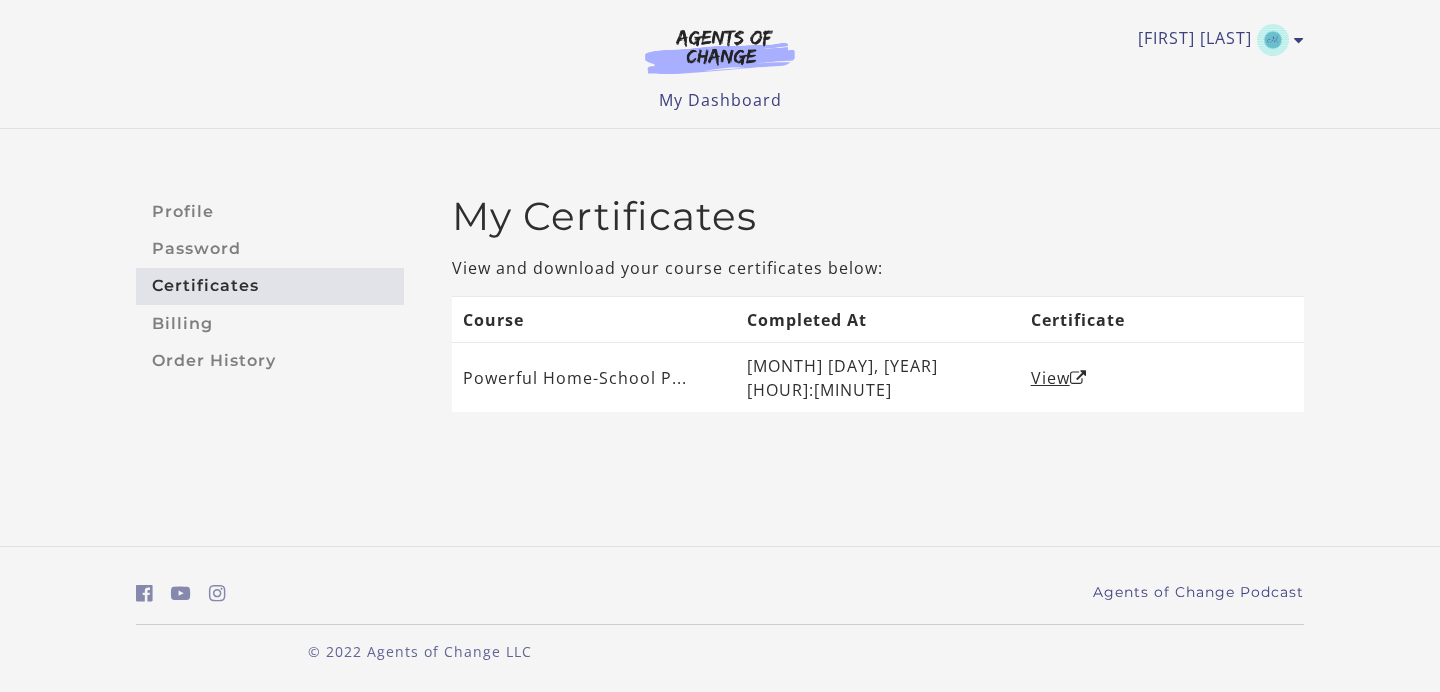 scroll, scrollTop: 0, scrollLeft: 0, axis: both 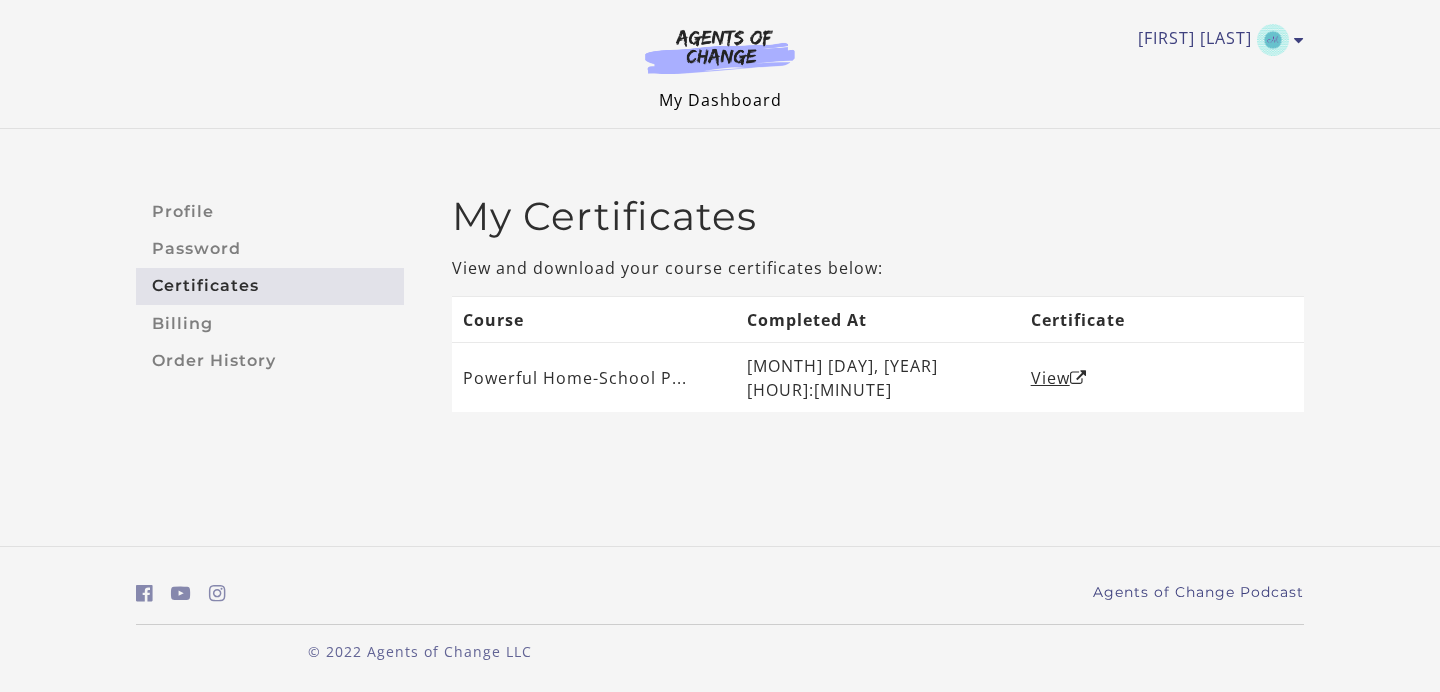 click on "My Dashboard" at bounding box center (720, 100) 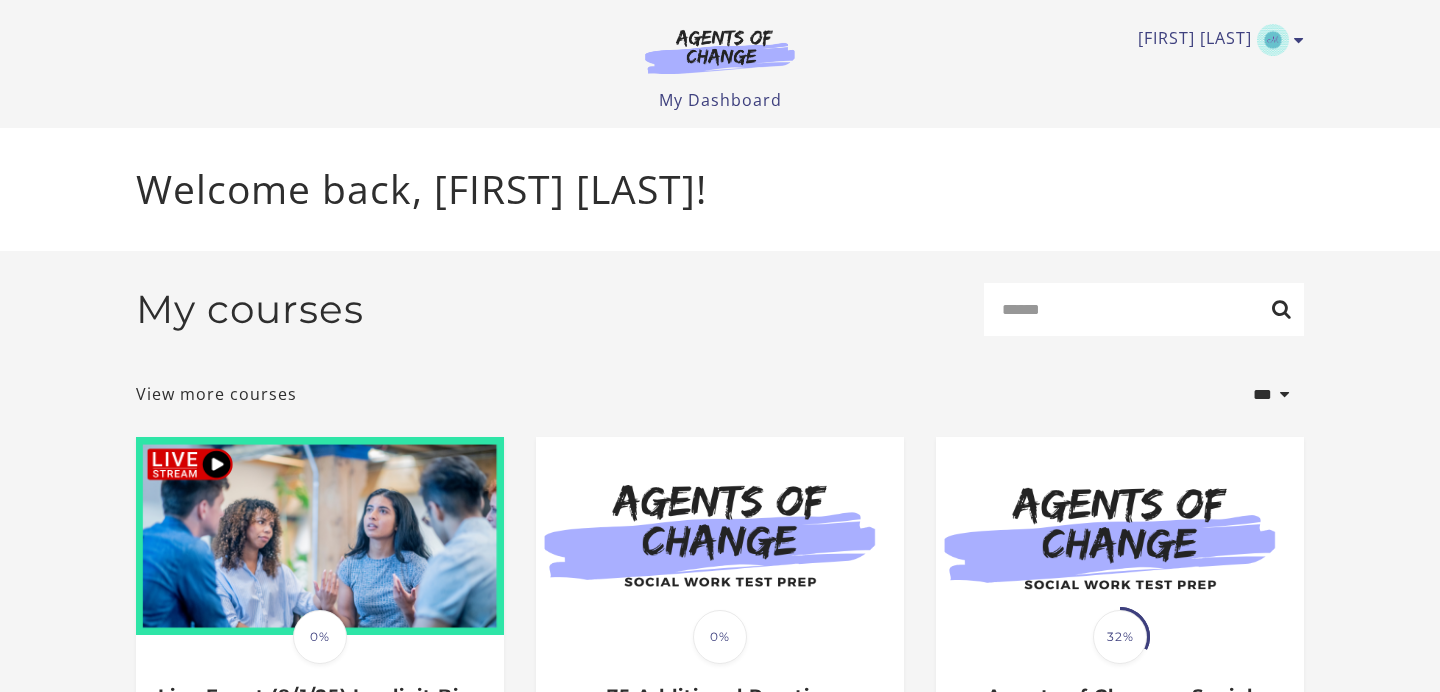 scroll, scrollTop: 228, scrollLeft: 0, axis: vertical 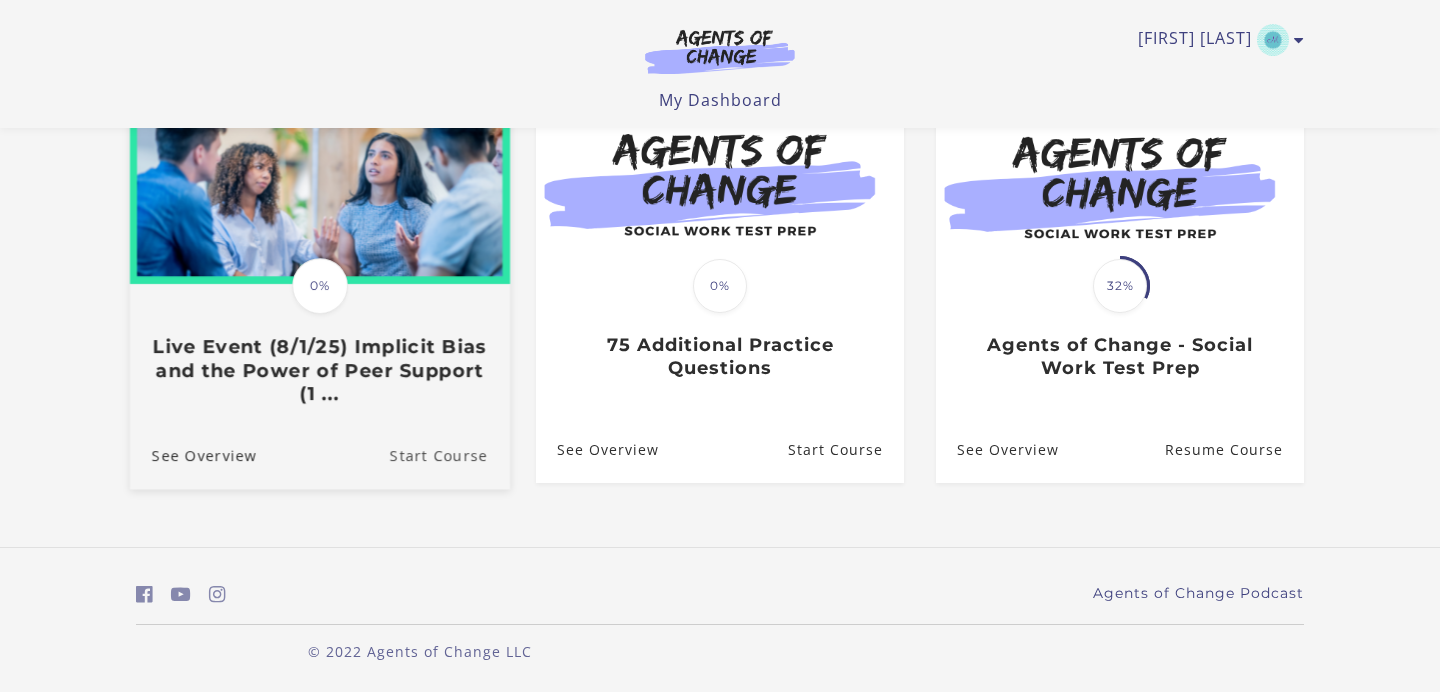 click on "Start Course" at bounding box center (450, 455) 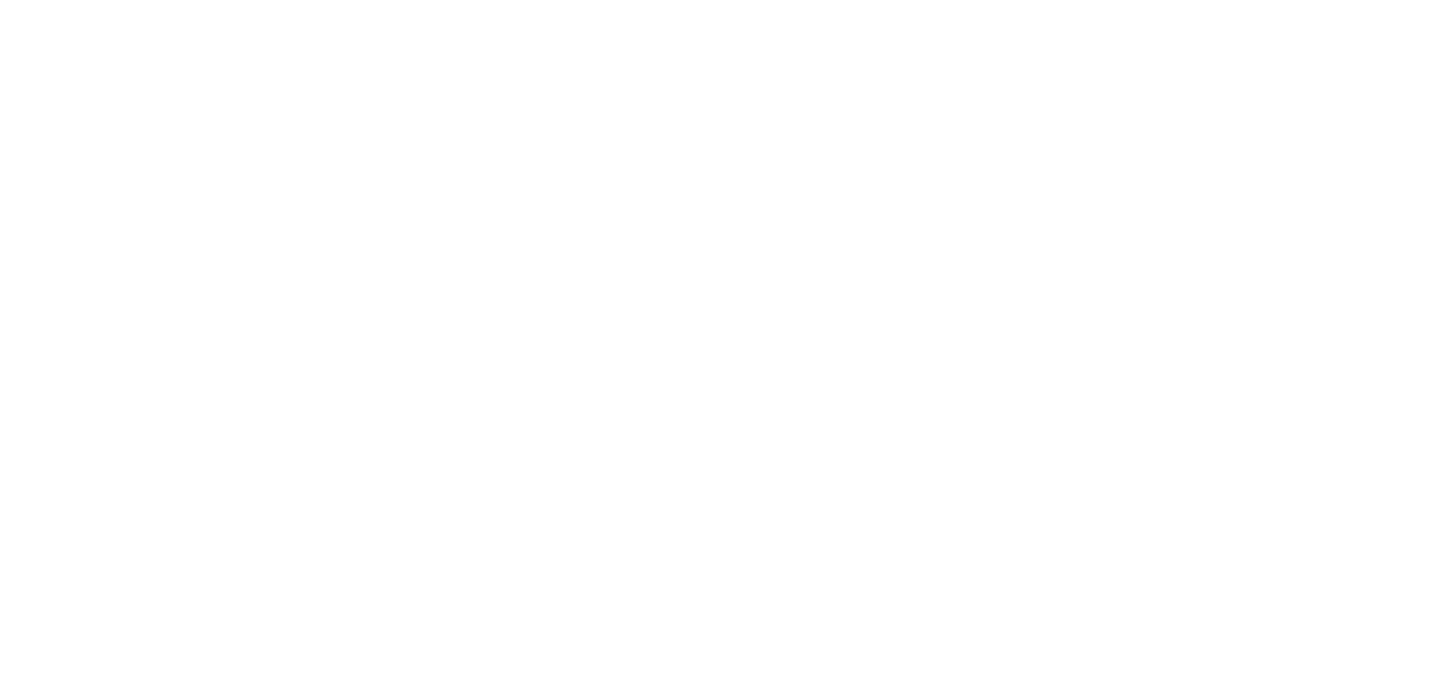 scroll, scrollTop: 0, scrollLeft: 0, axis: both 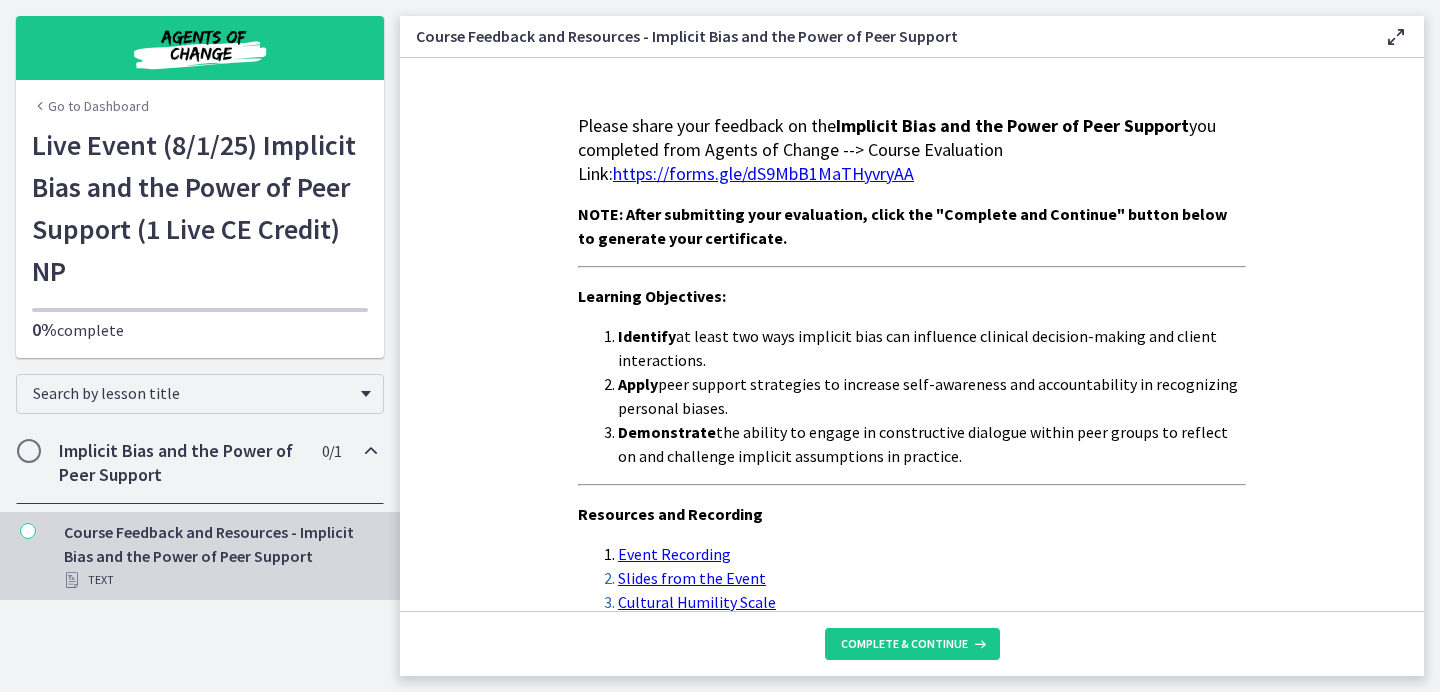 click on "https://forms.gle/dS9MbB1MaTHyvryAA" at bounding box center (763, 173) 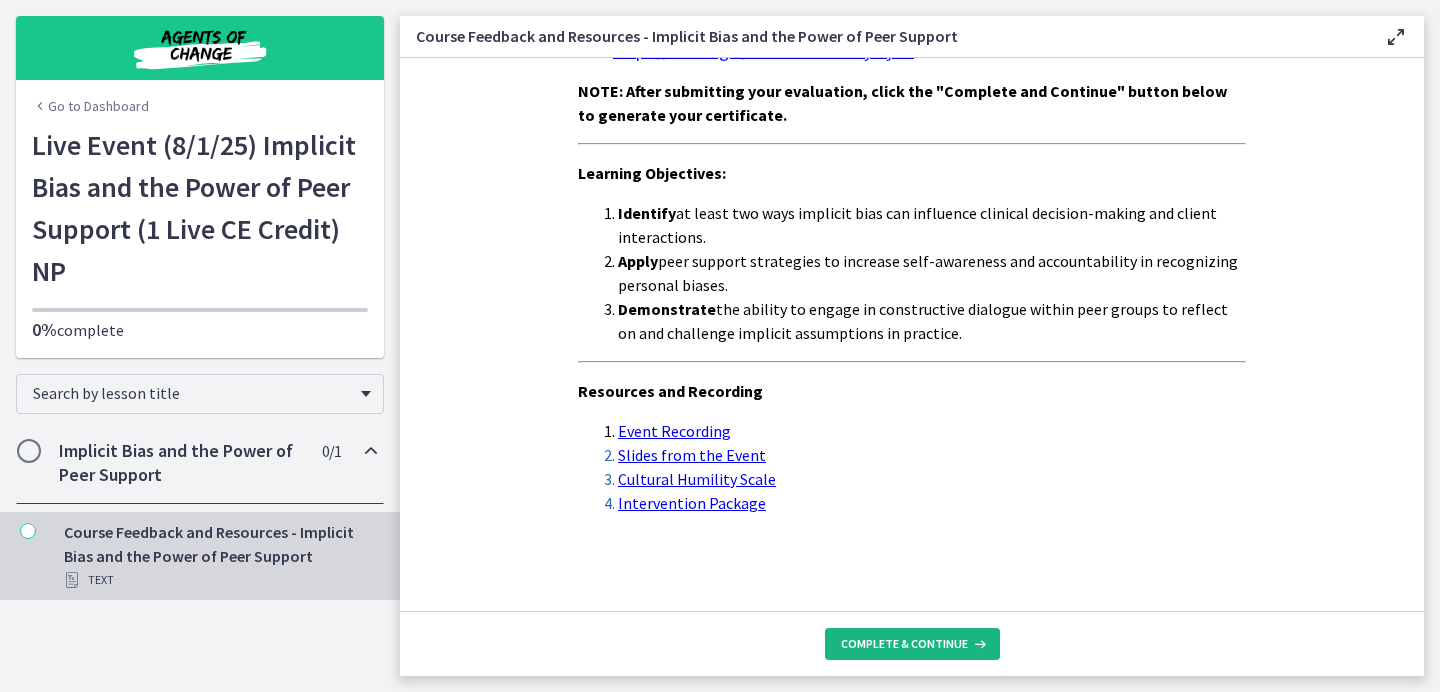 click on "Complete & continue" at bounding box center [904, 644] 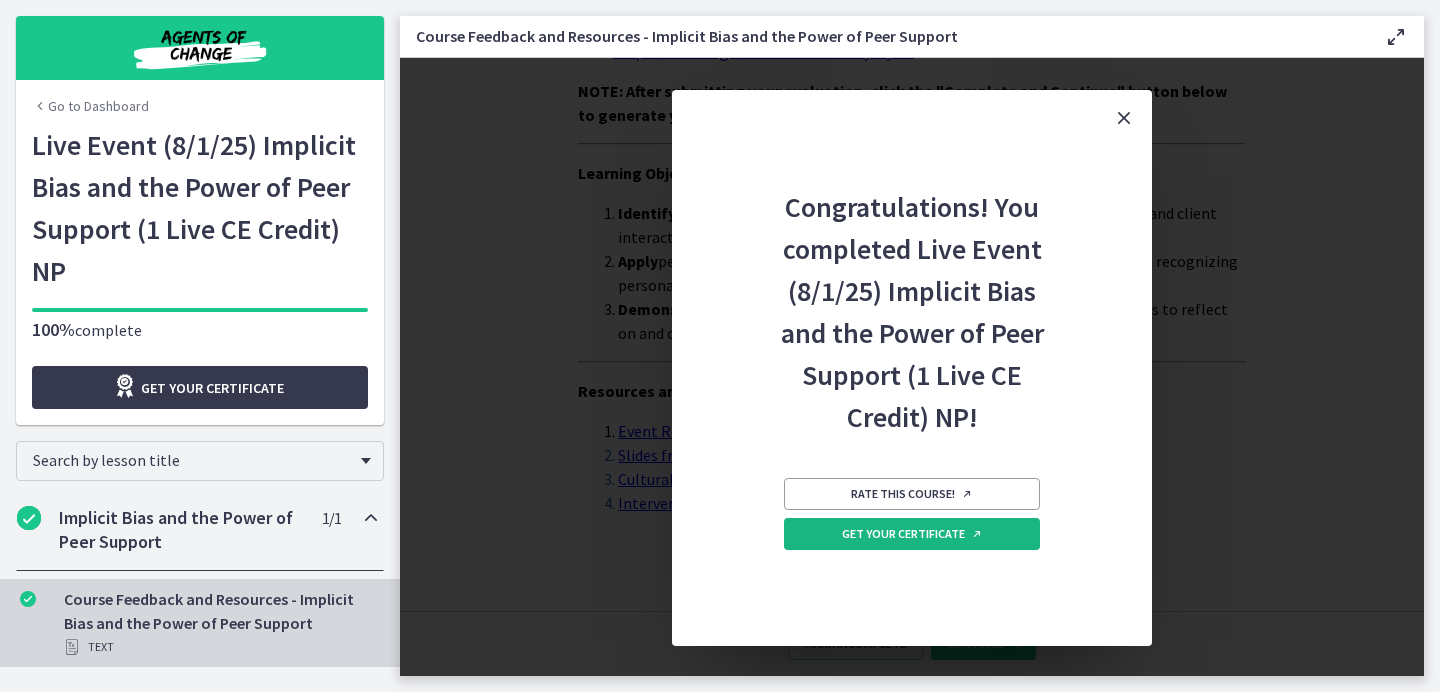 click on "Get your certificate" at bounding box center (912, 534) 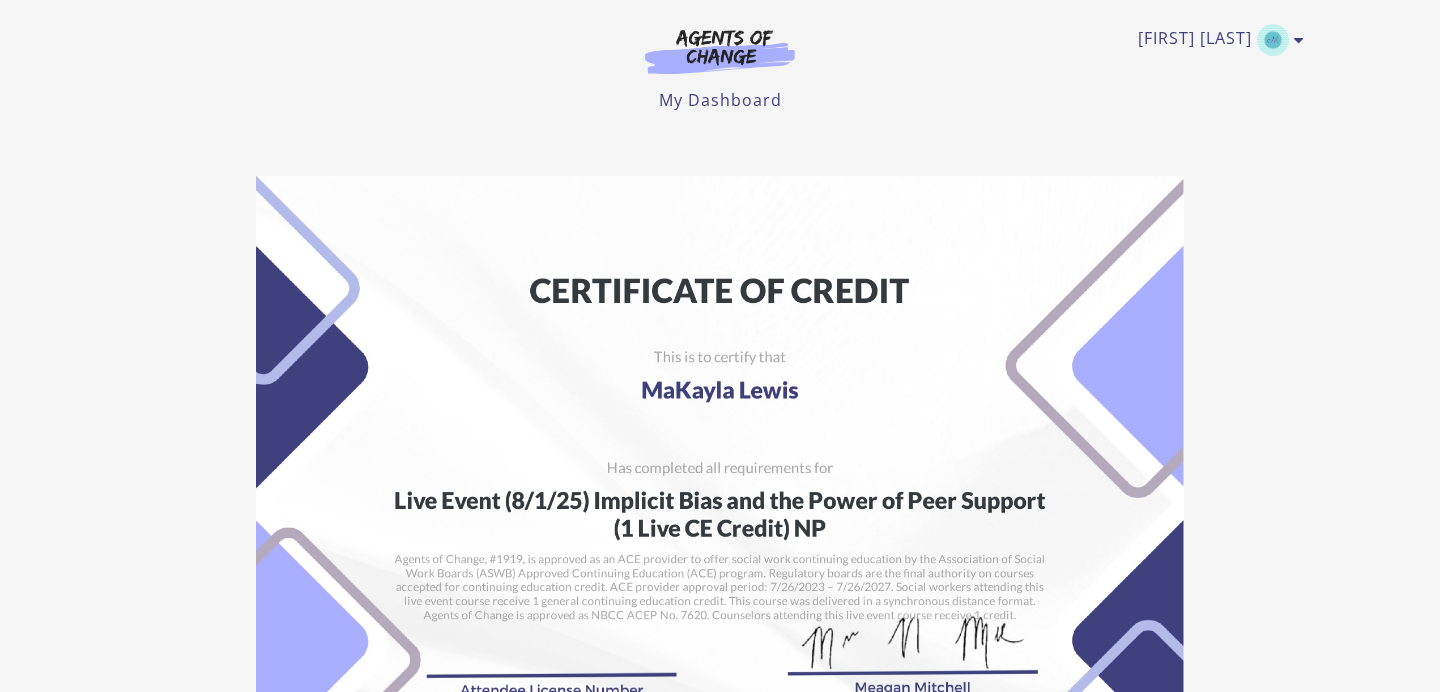 scroll, scrollTop: 0, scrollLeft: 0, axis: both 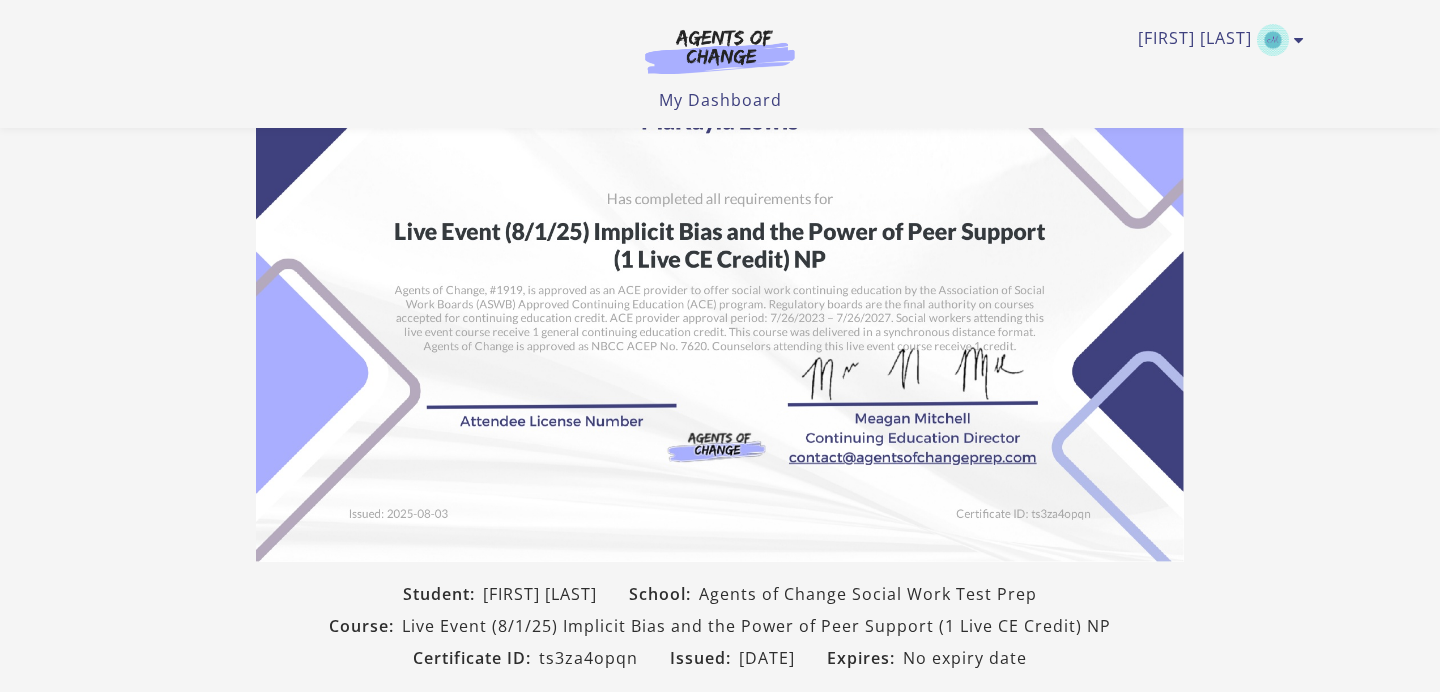 click at bounding box center (720, 234) 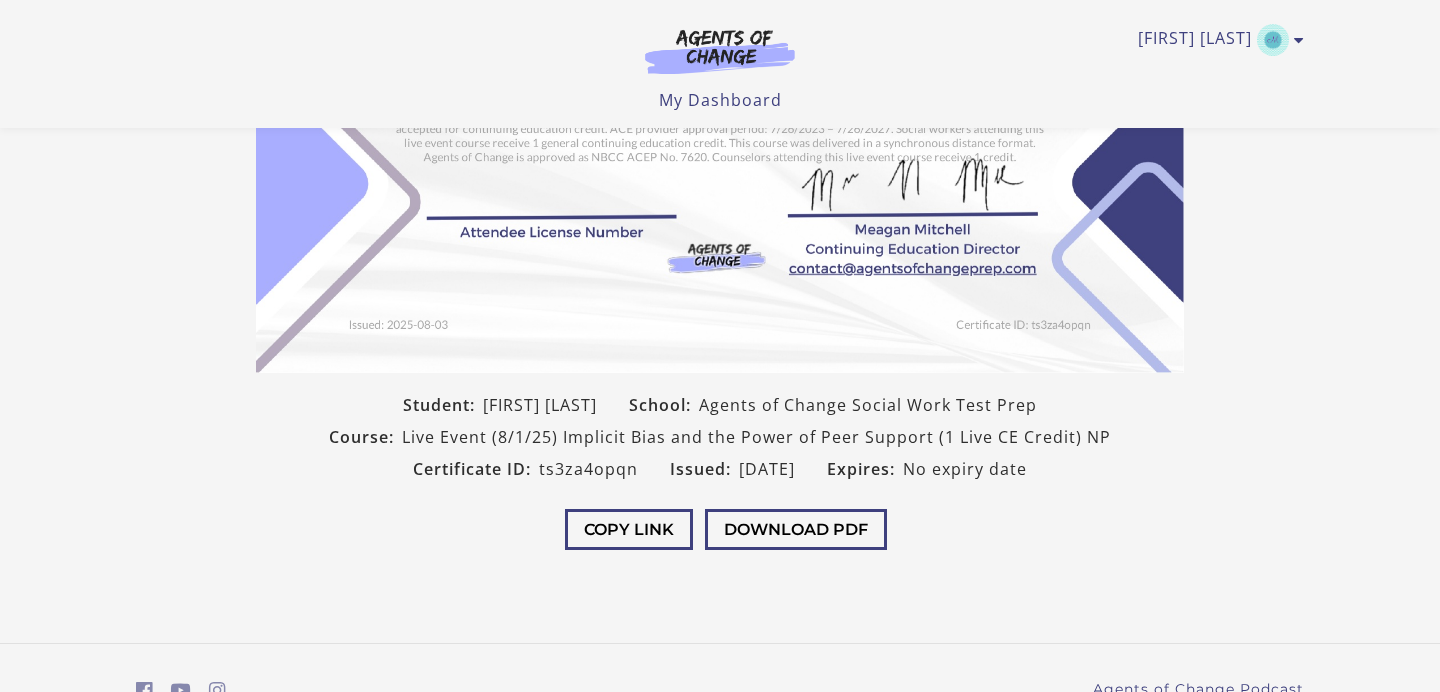 scroll, scrollTop: 428, scrollLeft: 0, axis: vertical 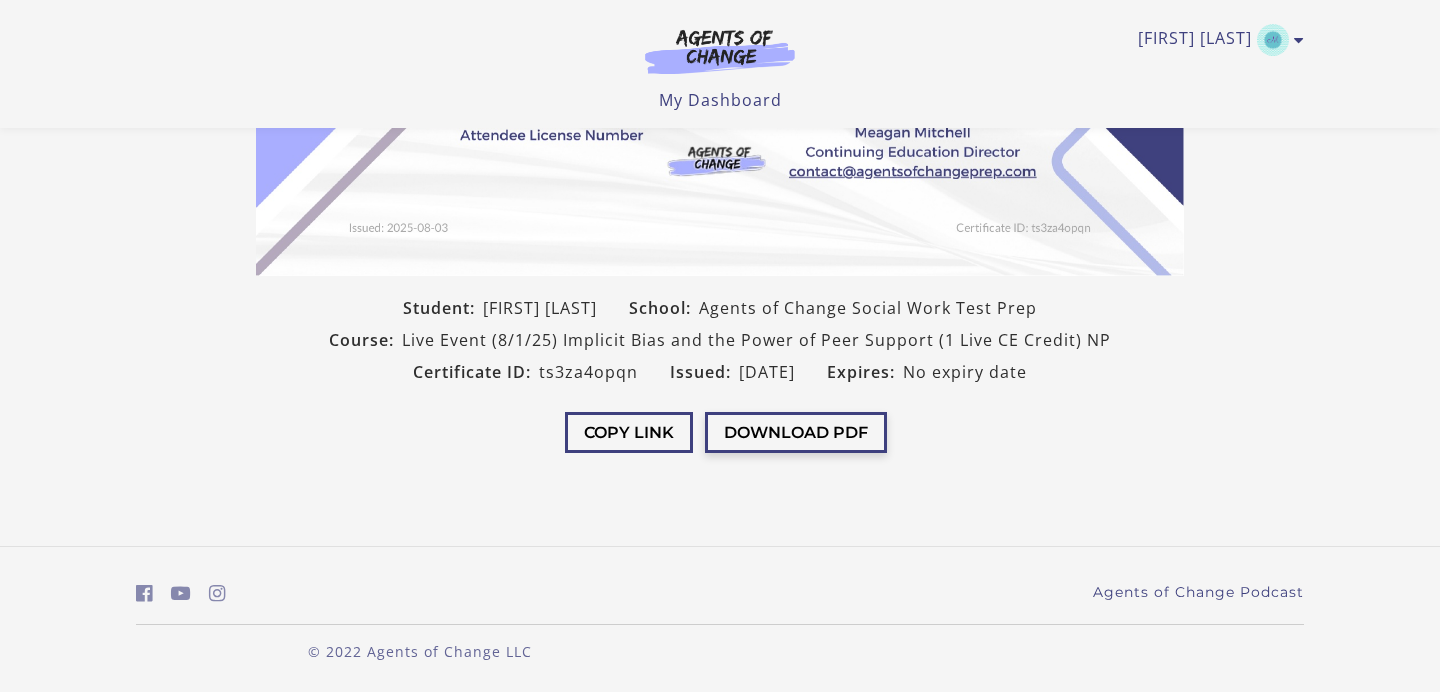 click on "Download PDF" at bounding box center [796, 432] 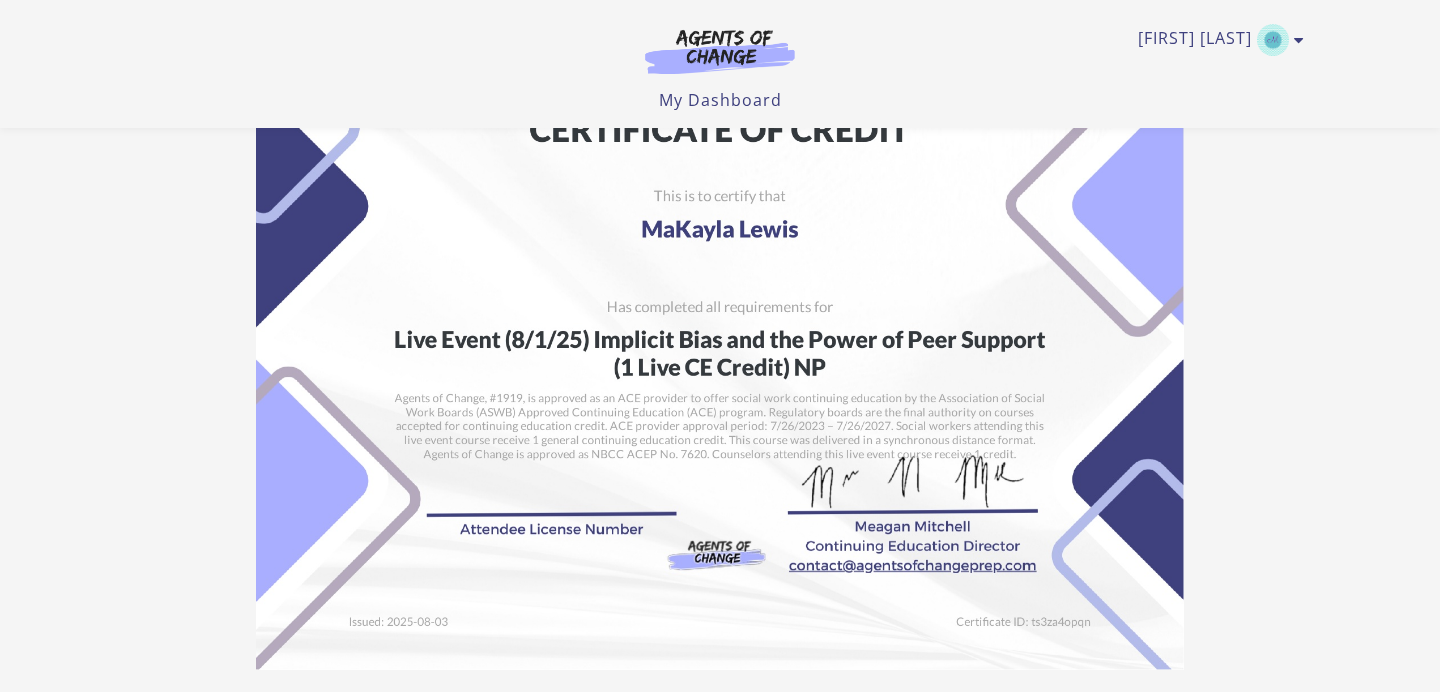 scroll, scrollTop: 0, scrollLeft: 0, axis: both 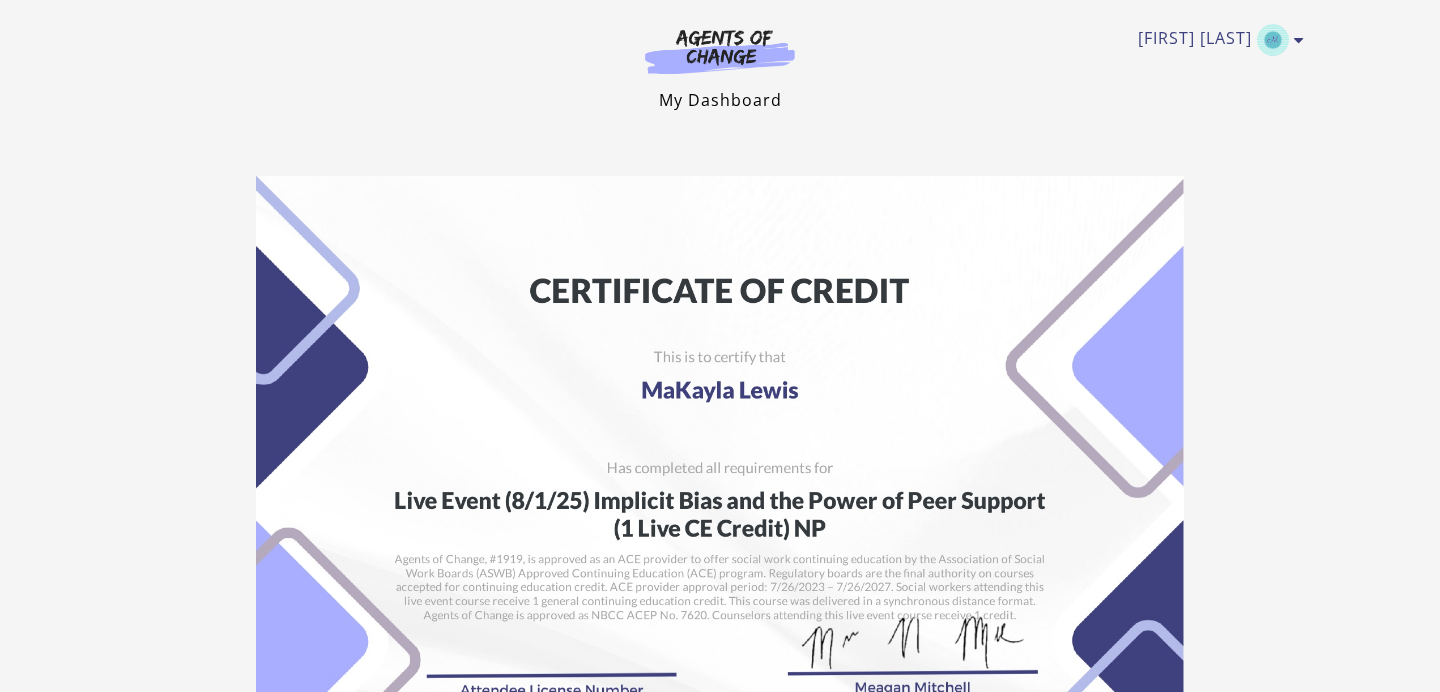 click on "My Dashboard" at bounding box center (720, 100) 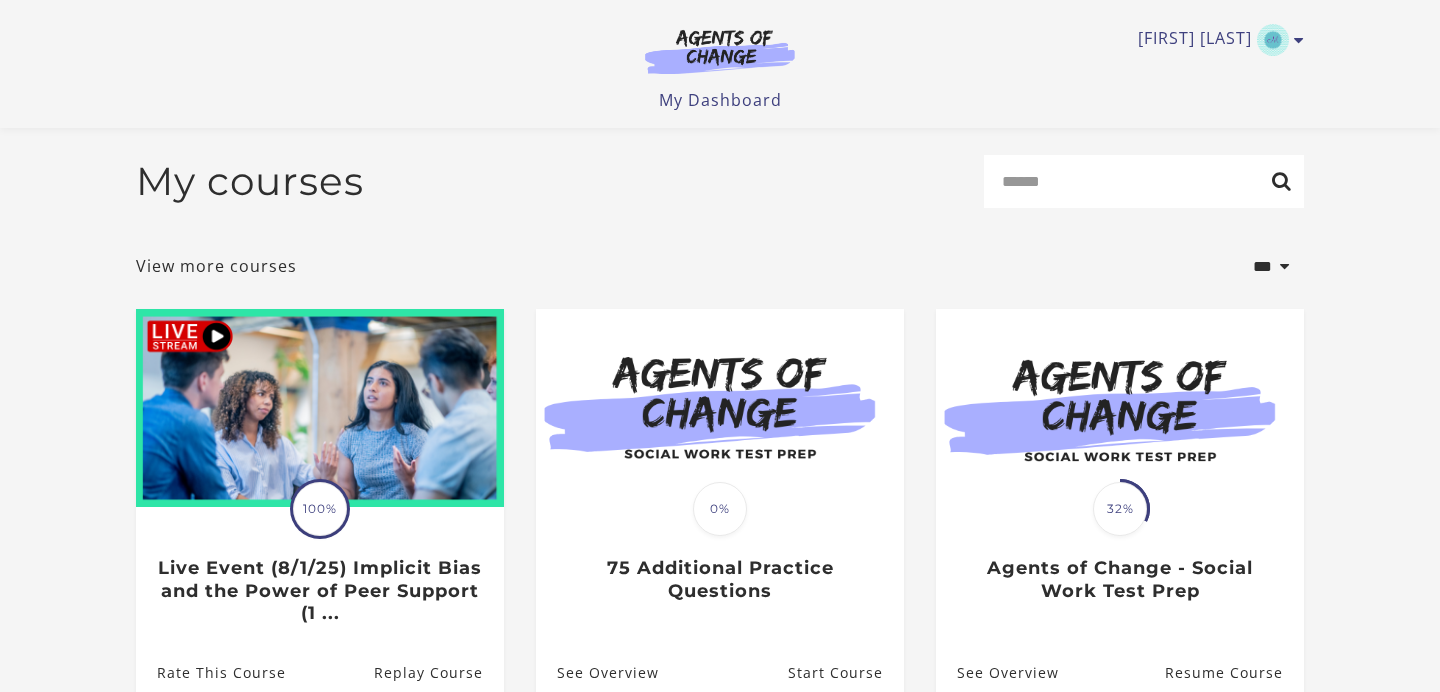 scroll, scrollTop: 228, scrollLeft: 0, axis: vertical 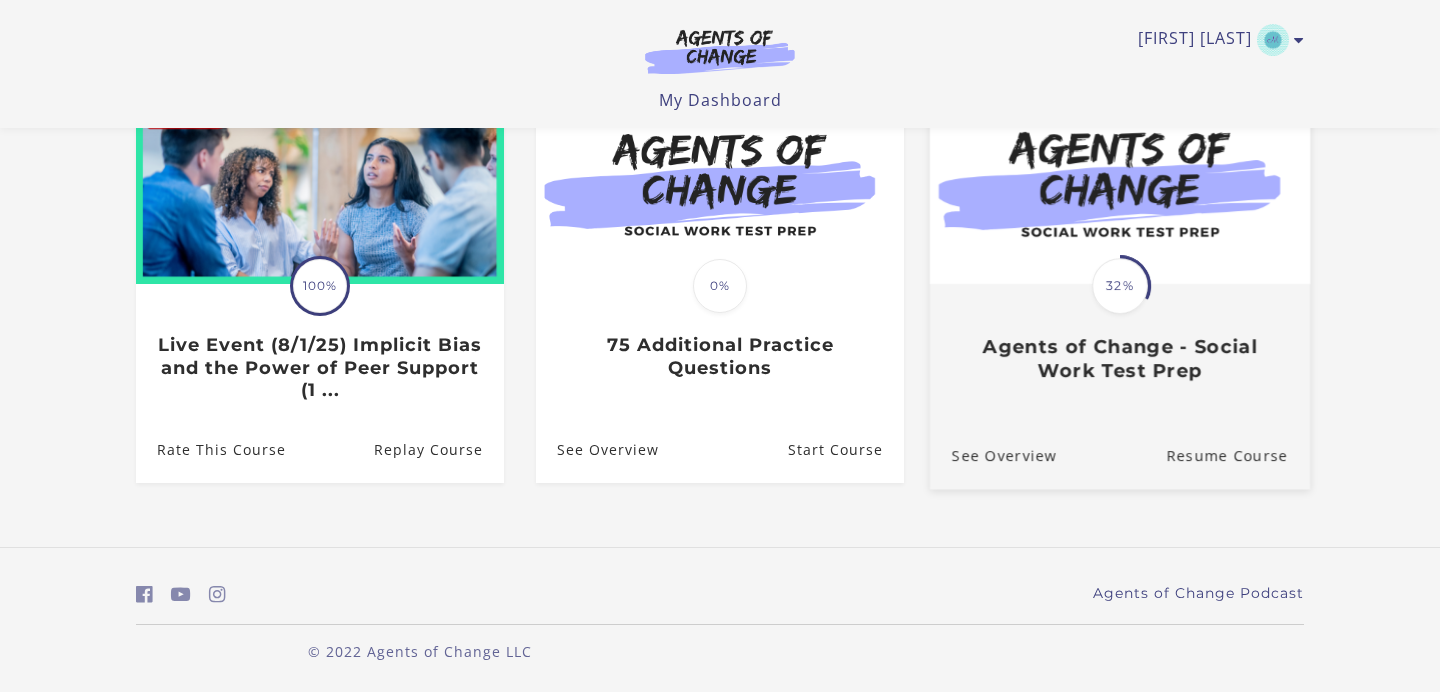 click on "Translation missing: en.liquid.partials.dashboard_course_card.progress_description: 32%
32%
Agents of Change - Social Work Test Prep" at bounding box center [1120, 334] 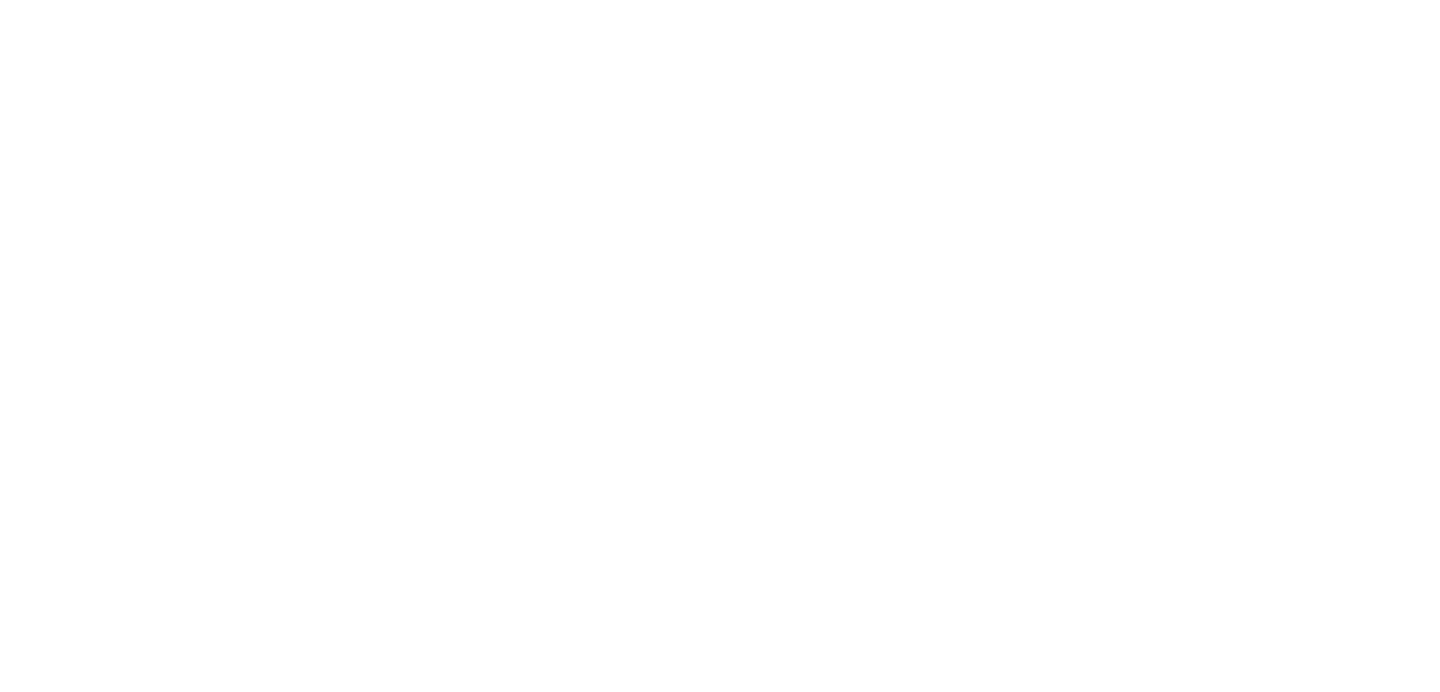scroll, scrollTop: 0, scrollLeft: 0, axis: both 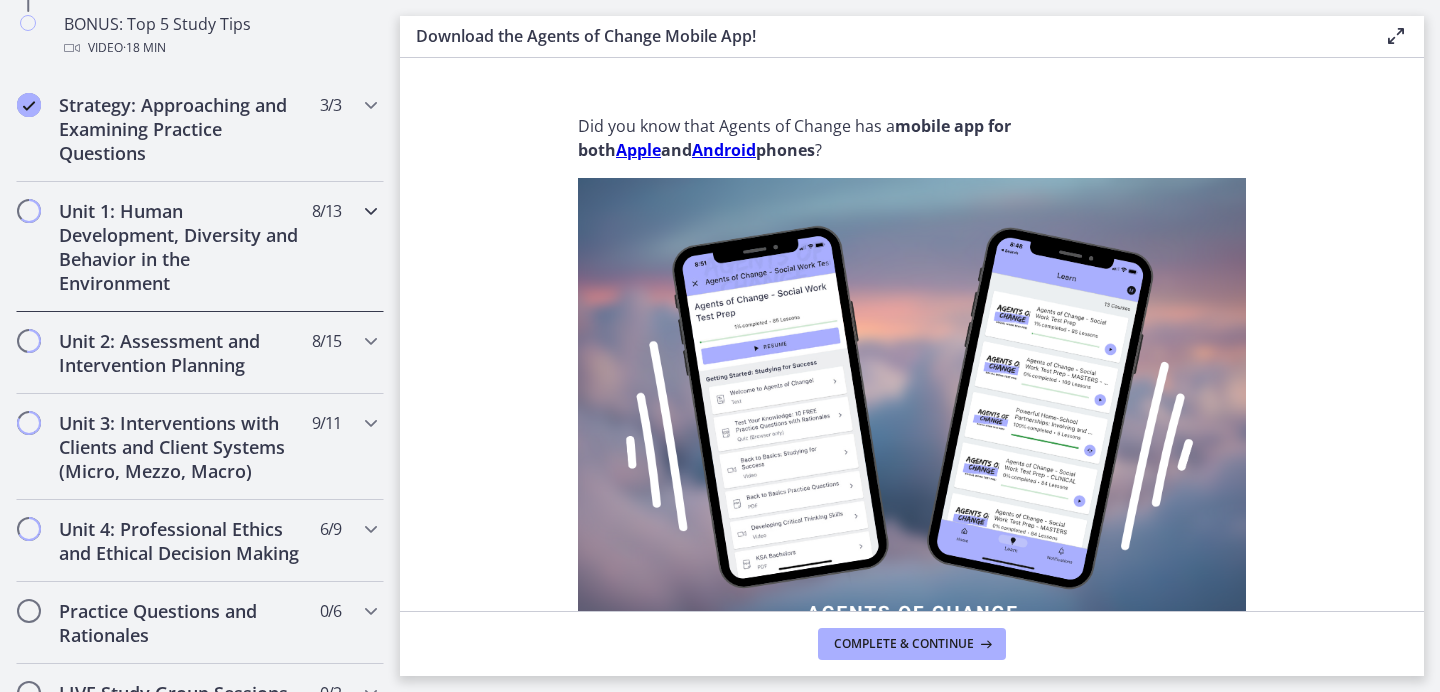 click on "Unit 1: Human Development, Diversity and Behavior in the Environment
8  /  13
Completed" at bounding box center (200, 247) 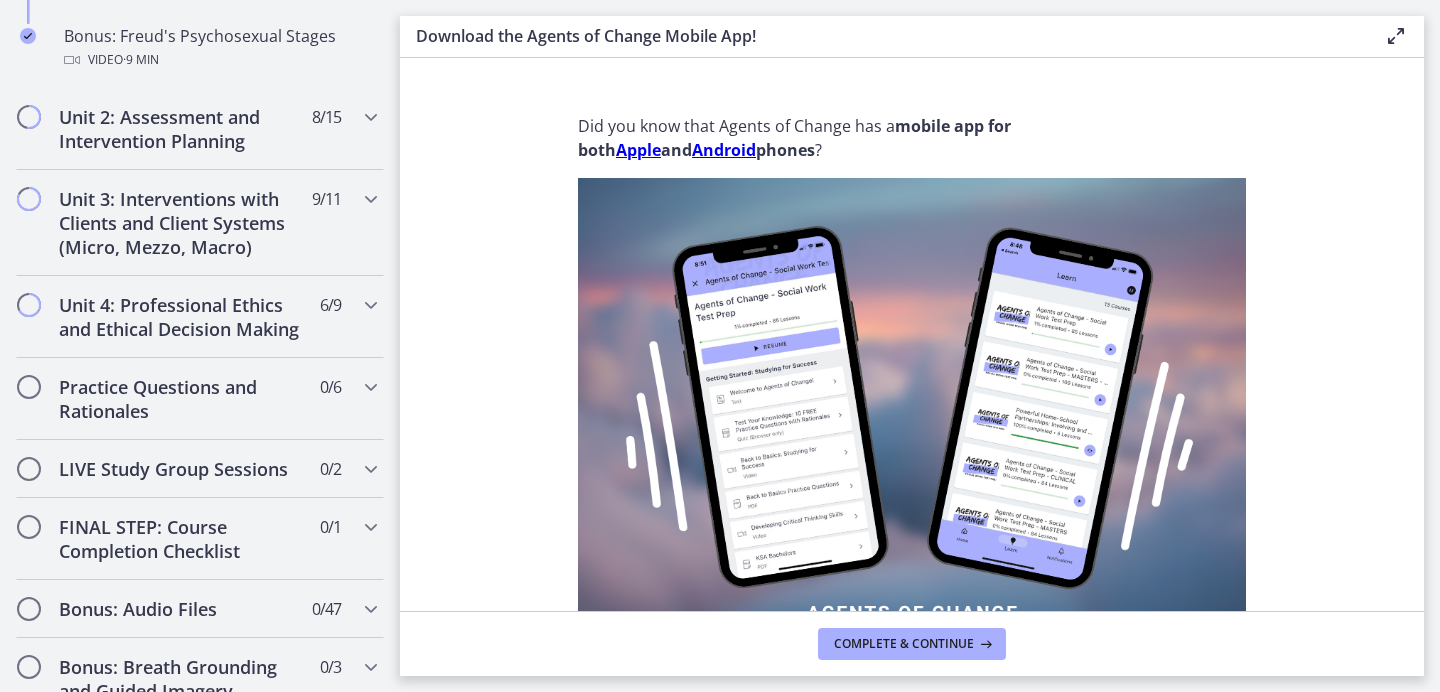 scroll, scrollTop: 1728, scrollLeft: 0, axis: vertical 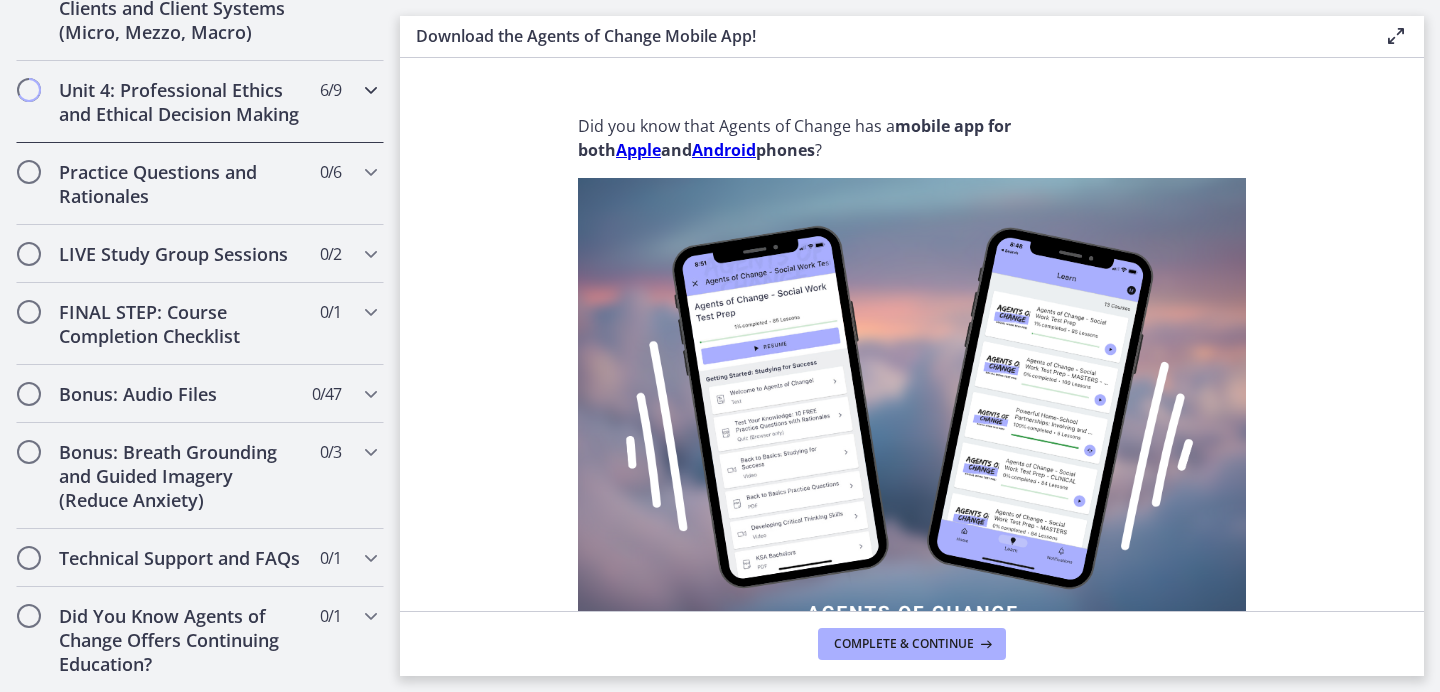 click on "Unit 4: Professional Ethics and Ethical Decision Making
6  /  9
Completed" at bounding box center [200, 102] 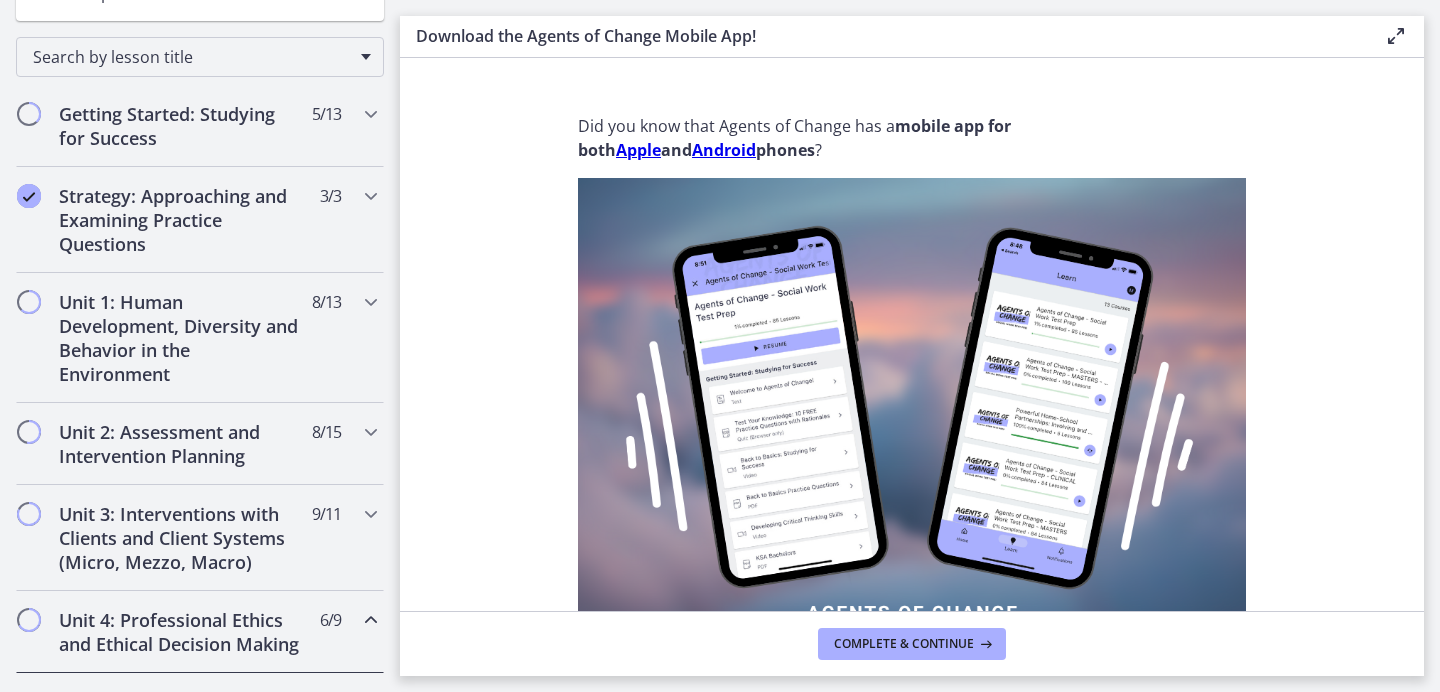 scroll, scrollTop: 0, scrollLeft: 0, axis: both 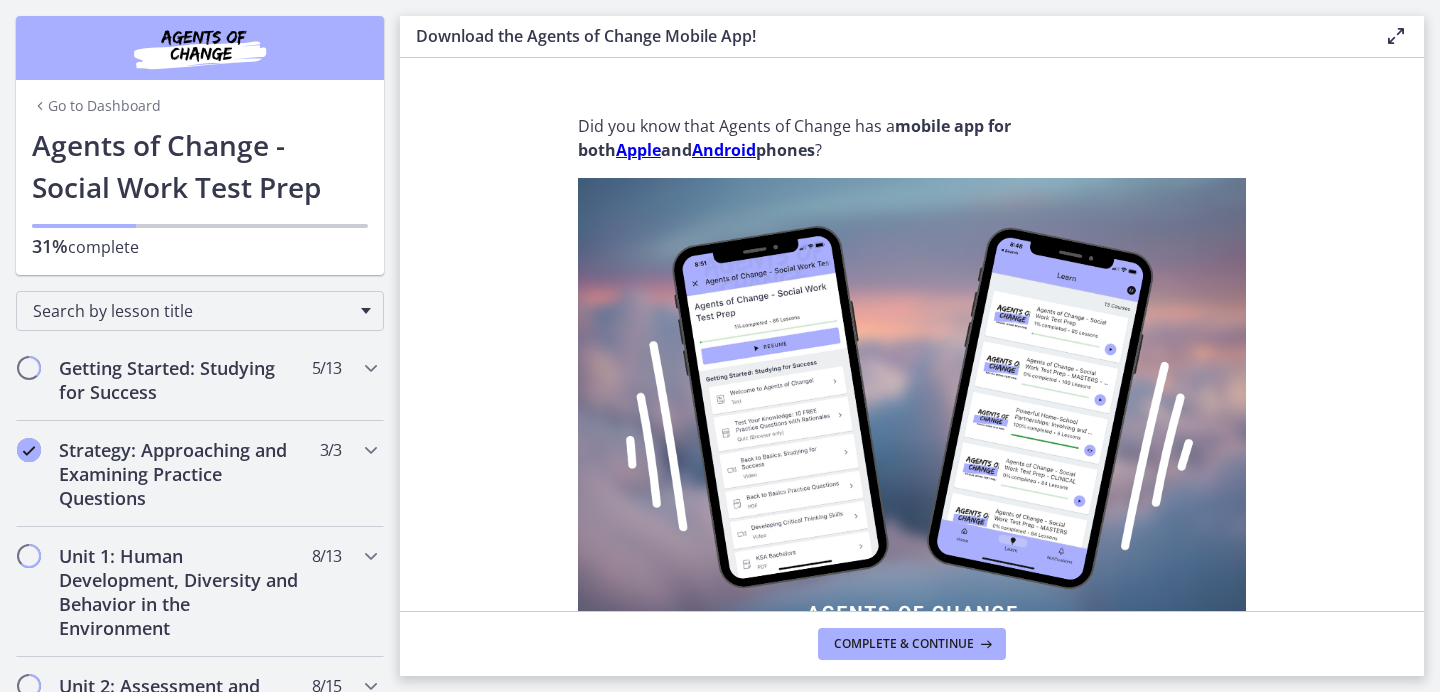 click on "Go to Dashboard" at bounding box center (200, 102) 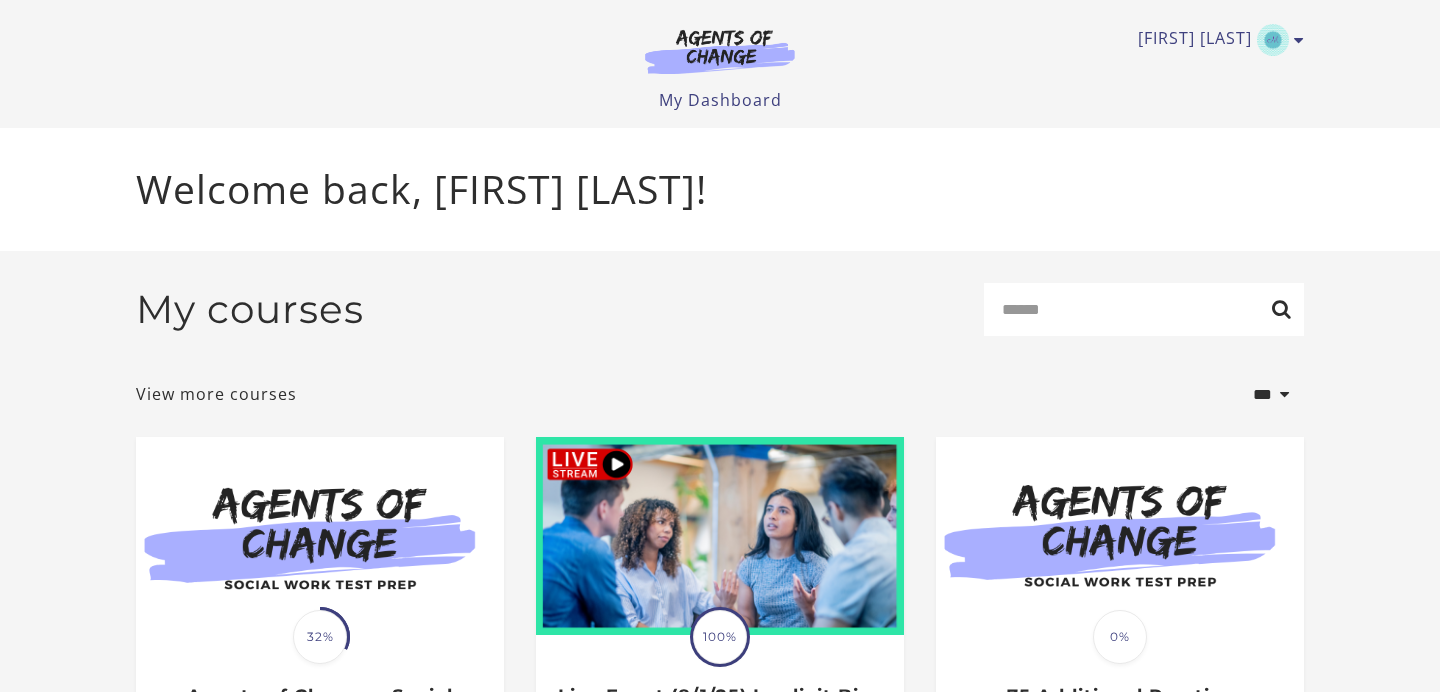 scroll, scrollTop: 0, scrollLeft: 0, axis: both 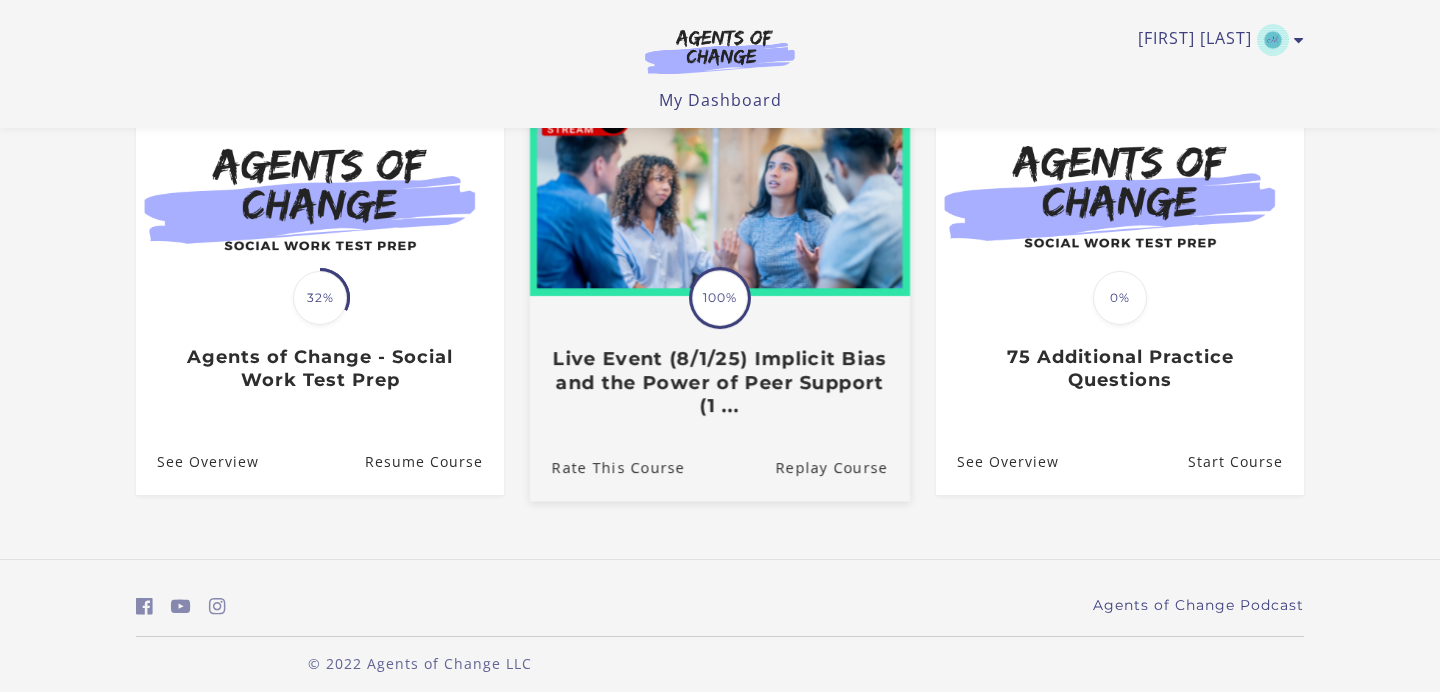 click at bounding box center (720, 194) 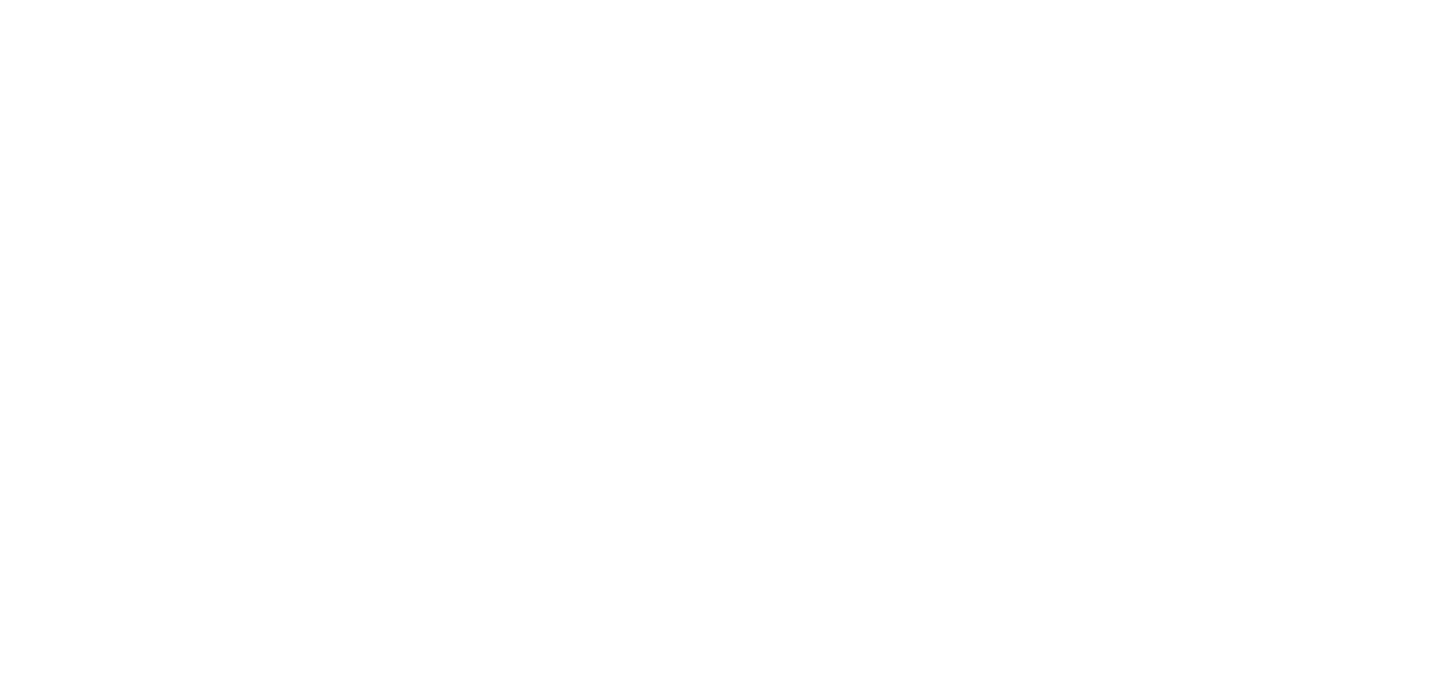 scroll, scrollTop: 0, scrollLeft: 0, axis: both 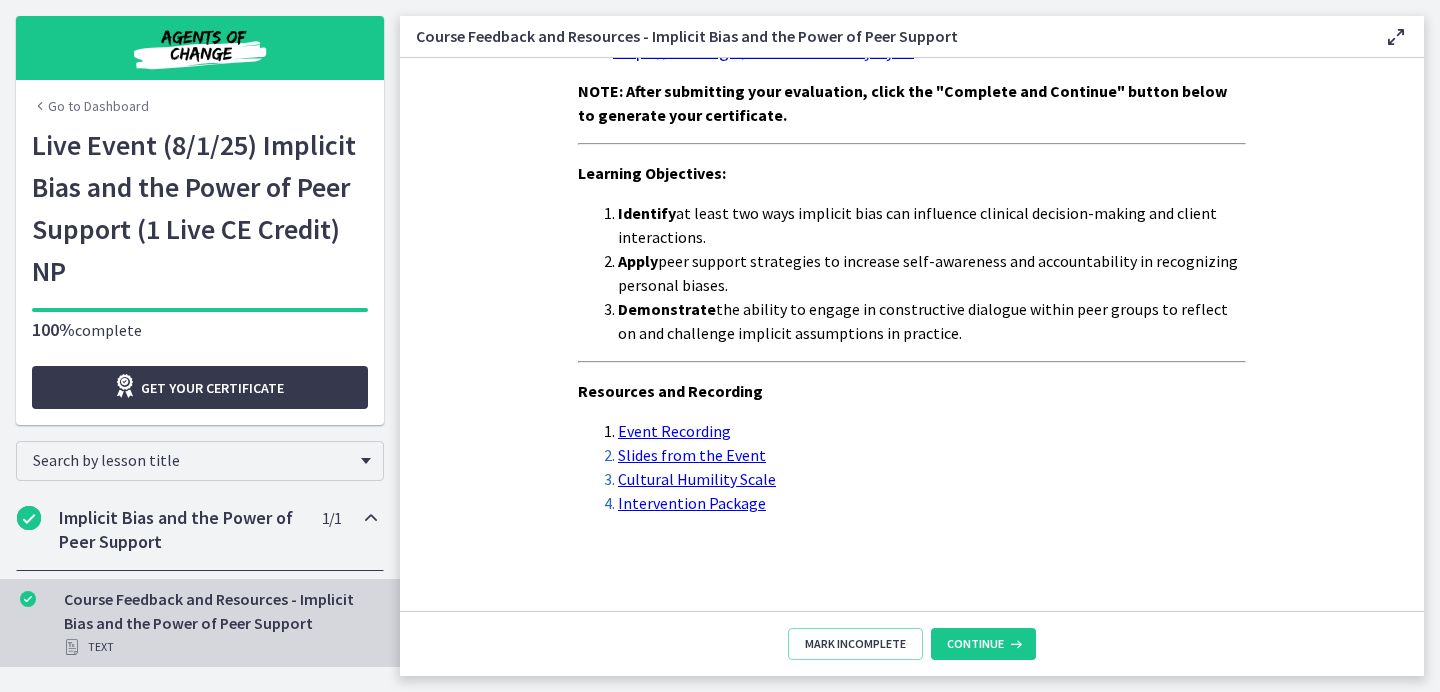 click on "Event Recording" at bounding box center [674, 431] 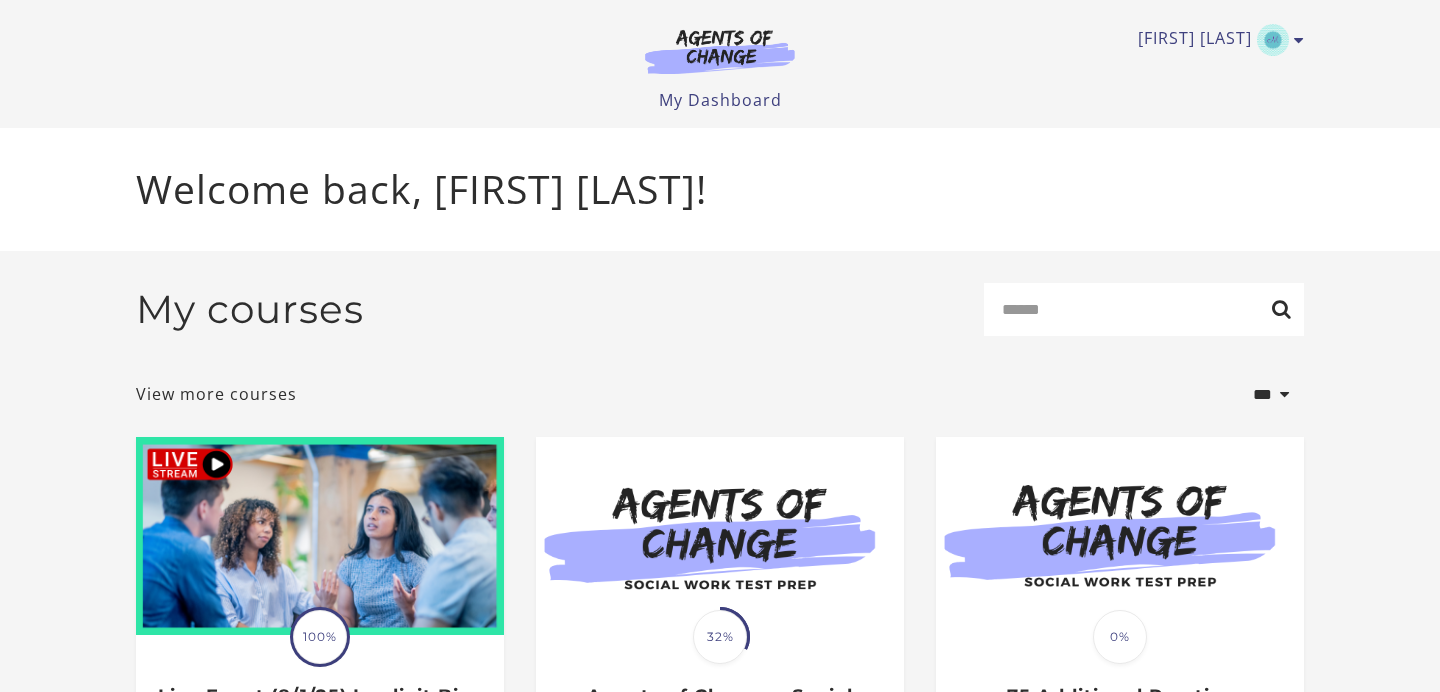 scroll, scrollTop: 0, scrollLeft: 0, axis: both 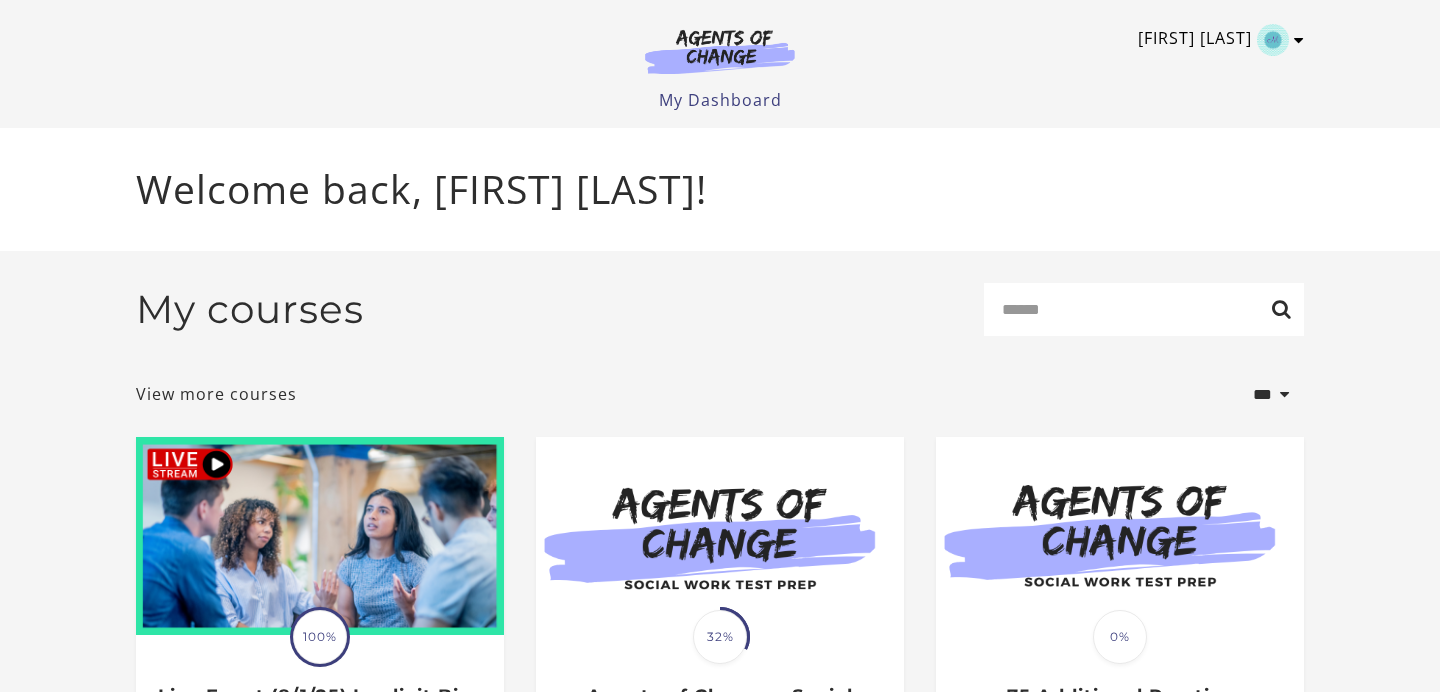 click on "[FIRST] [LAST]" at bounding box center (1216, 40) 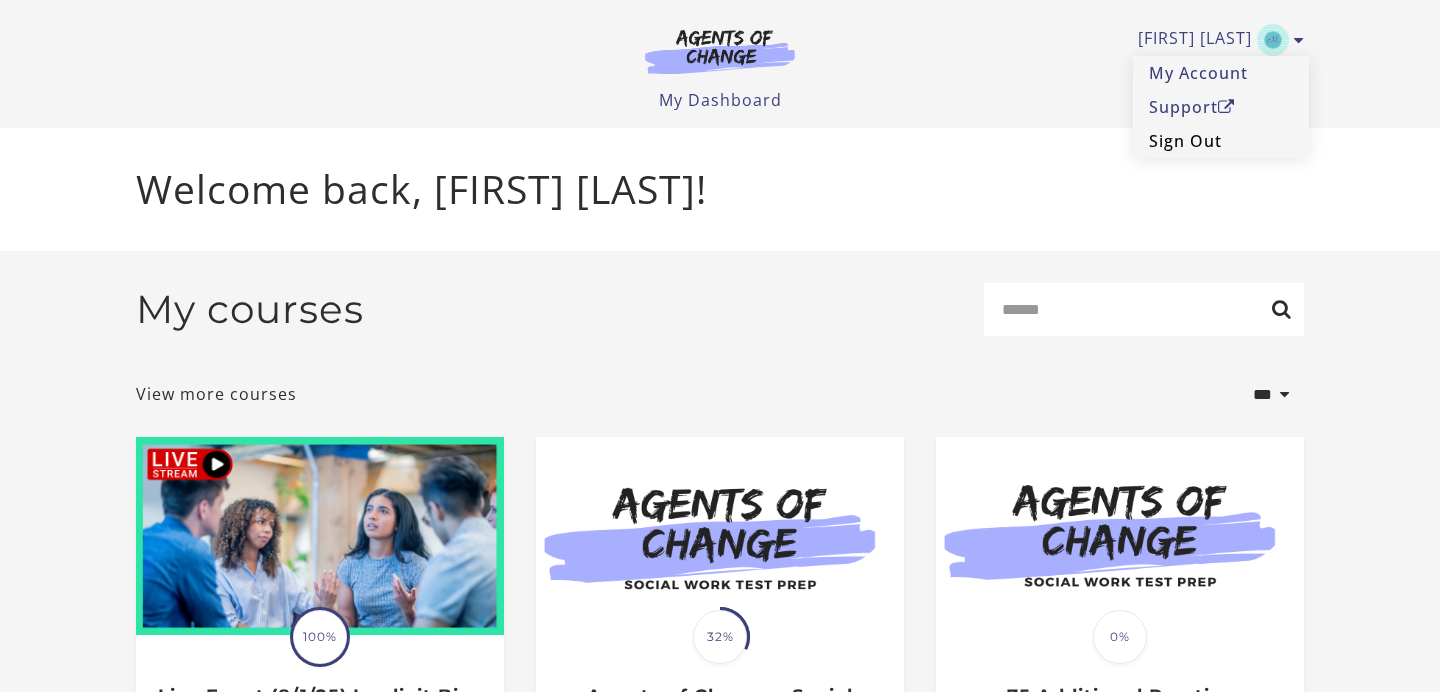 click on "Sign Out" at bounding box center (1221, 141) 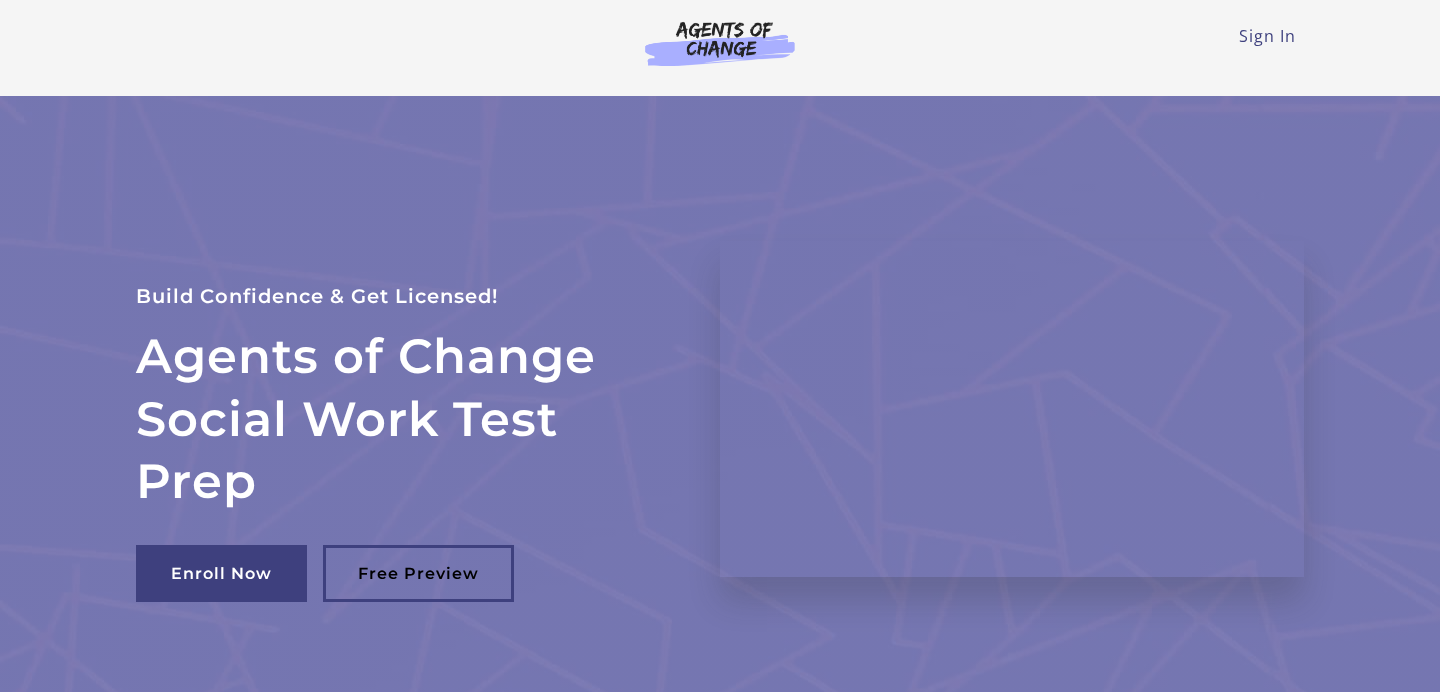 scroll, scrollTop: 0, scrollLeft: 0, axis: both 